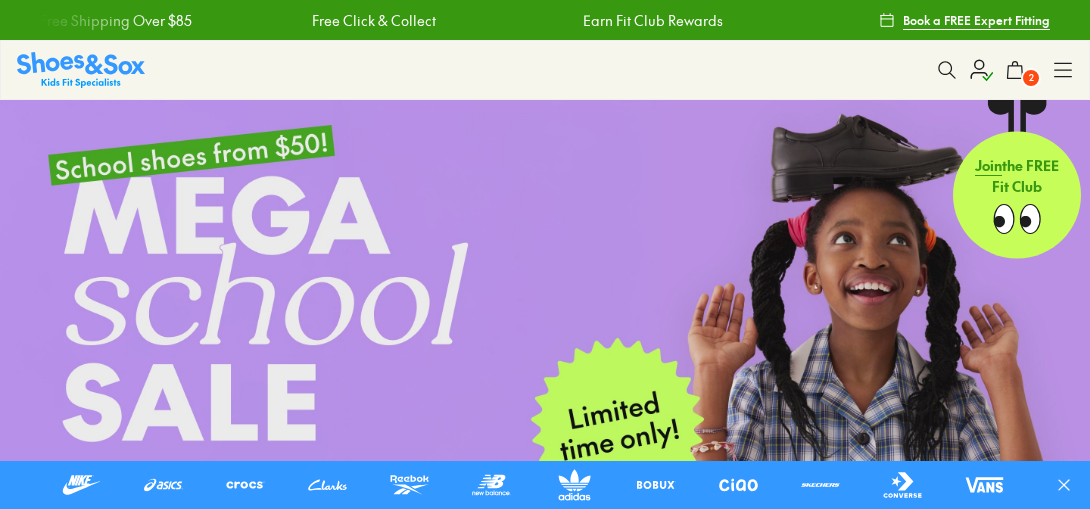 click on "2" 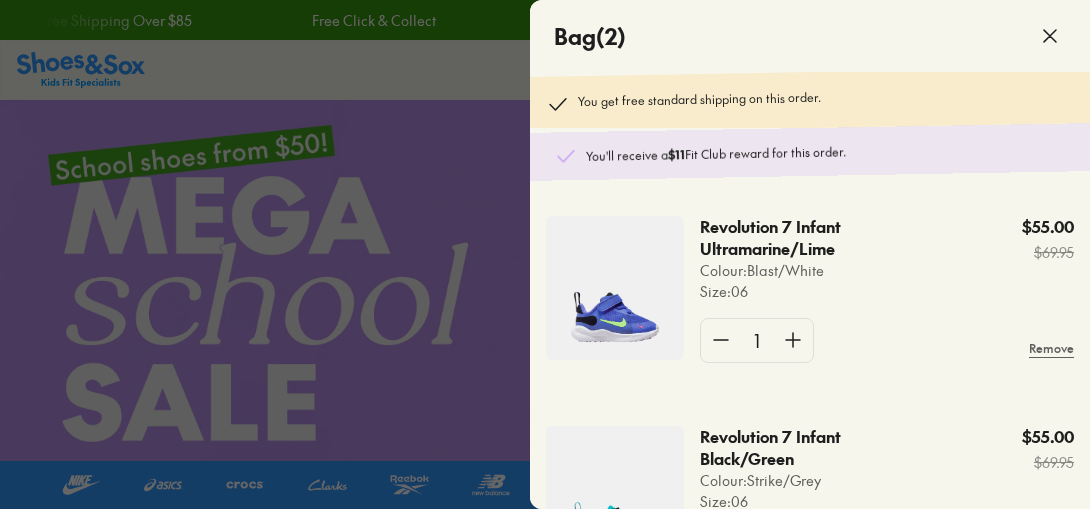 scroll, scrollTop: 38, scrollLeft: 0, axis: vertical 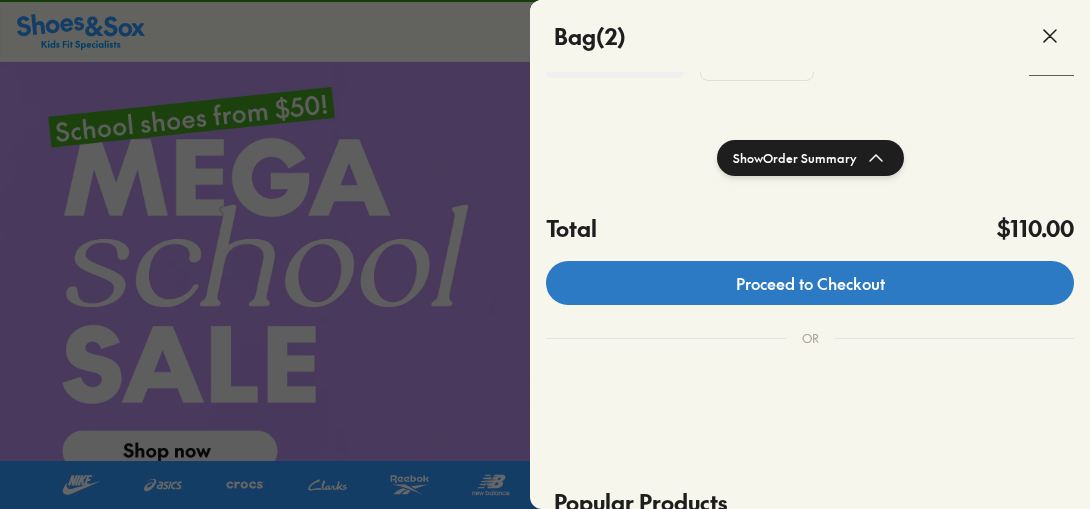 click on "Proceed to Checkout" 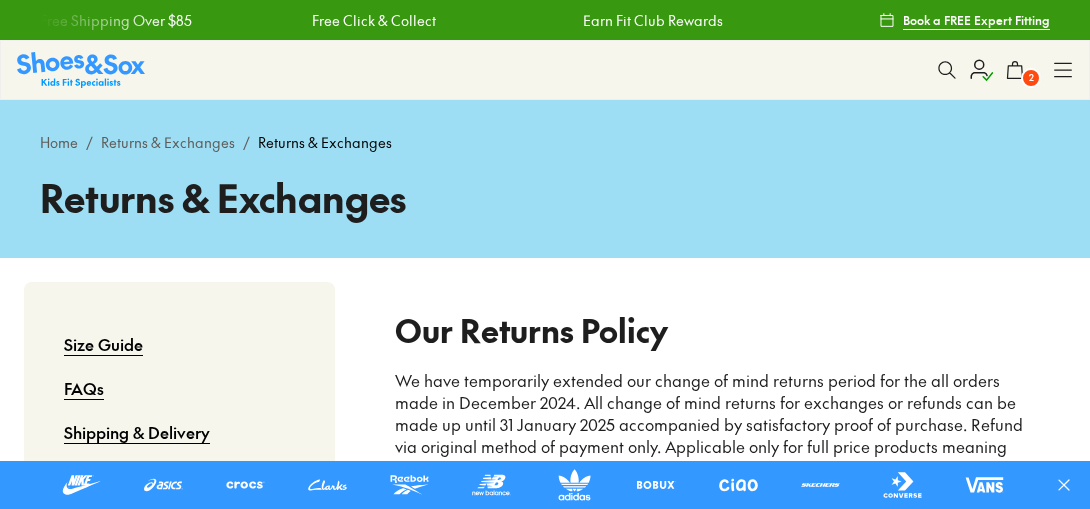 scroll, scrollTop: 269, scrollLeft: 0, axis: vertical 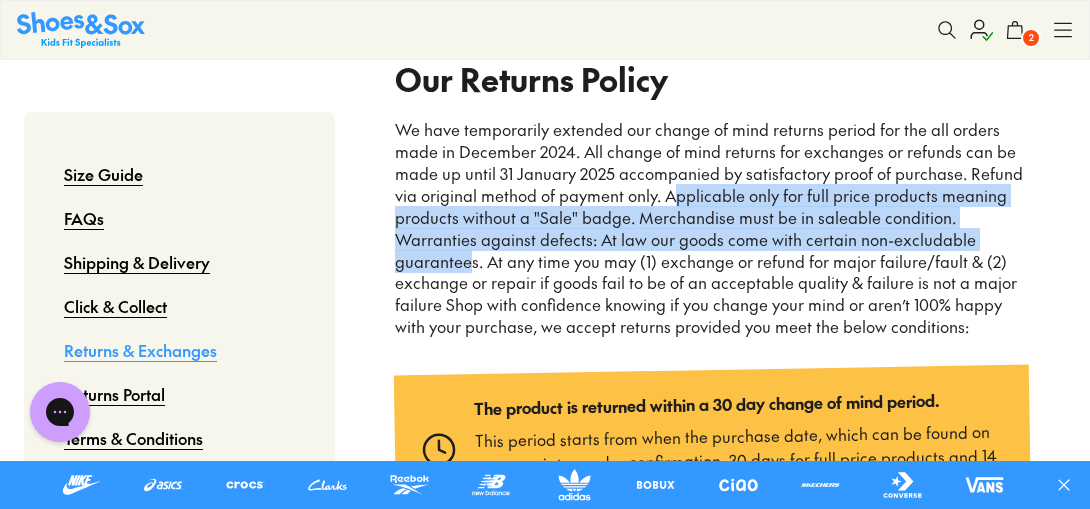 drag, startPoint x: 673, startPoint y: 206, endPoint x: 960, endPoint y: 238, distance: 288.77847 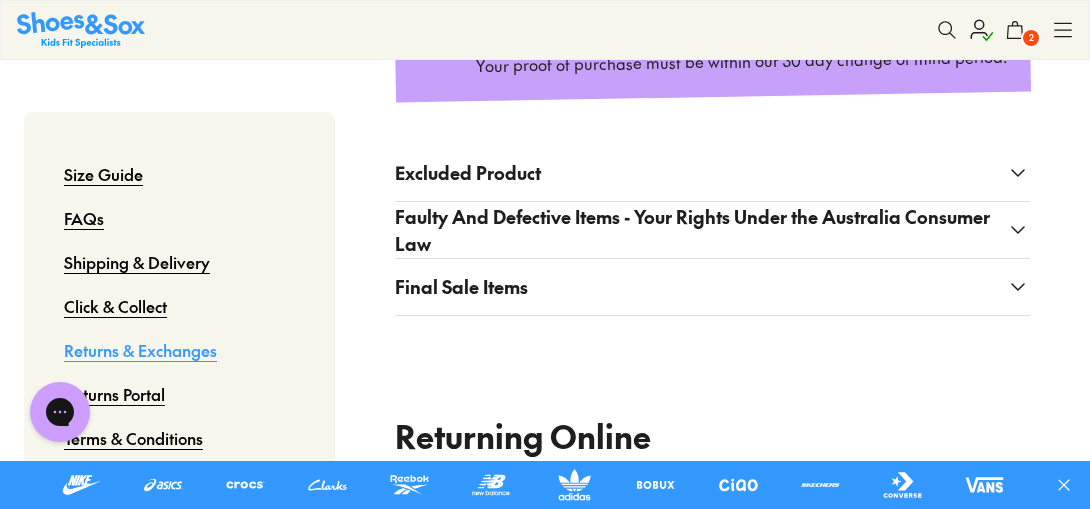 scroll, scrollTop: 945, scrollLeft: 0, axis: vertical 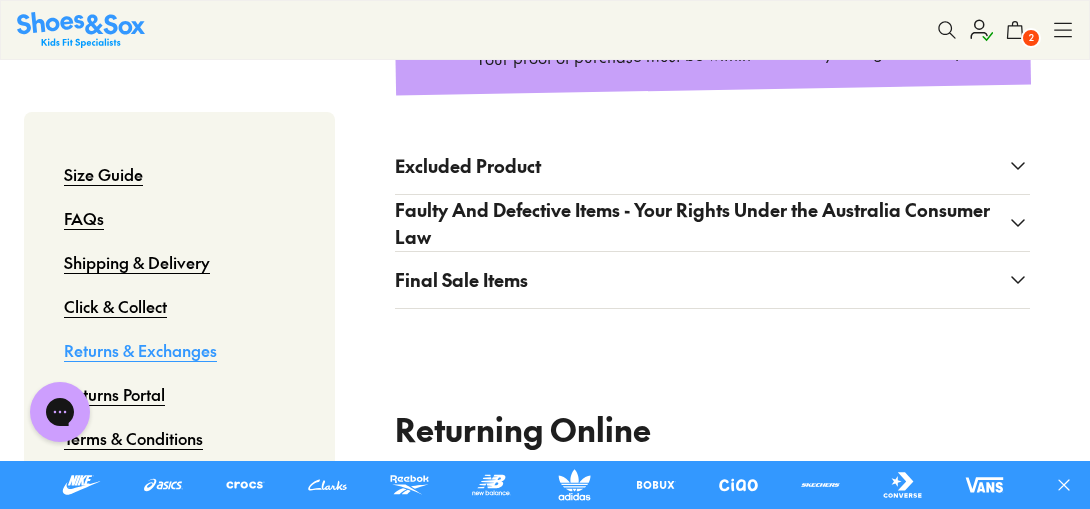 click on "Excluded Product" at bounding box center (712, 166) 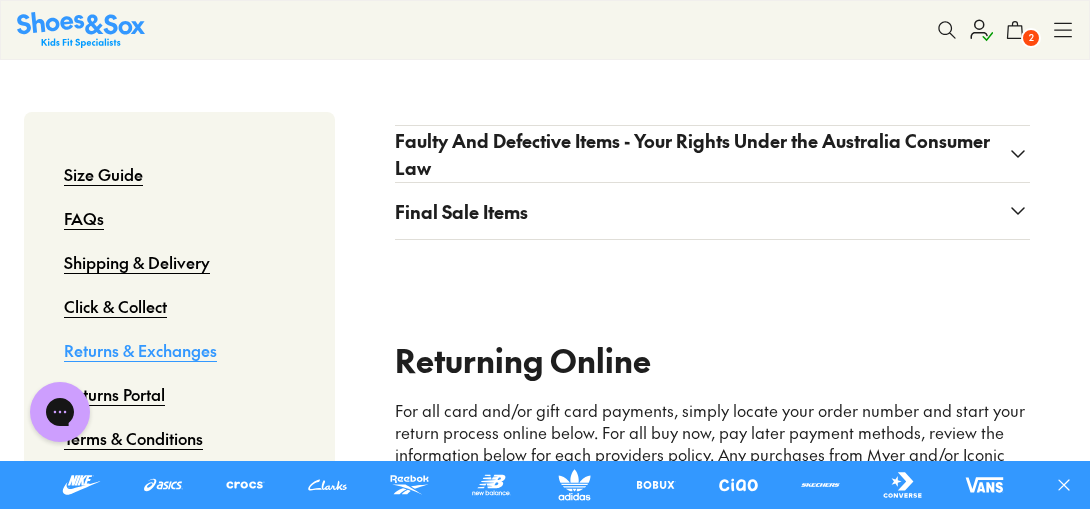 scroll, scrollTop: 1170, scrollLeft: 0, axis: vertical 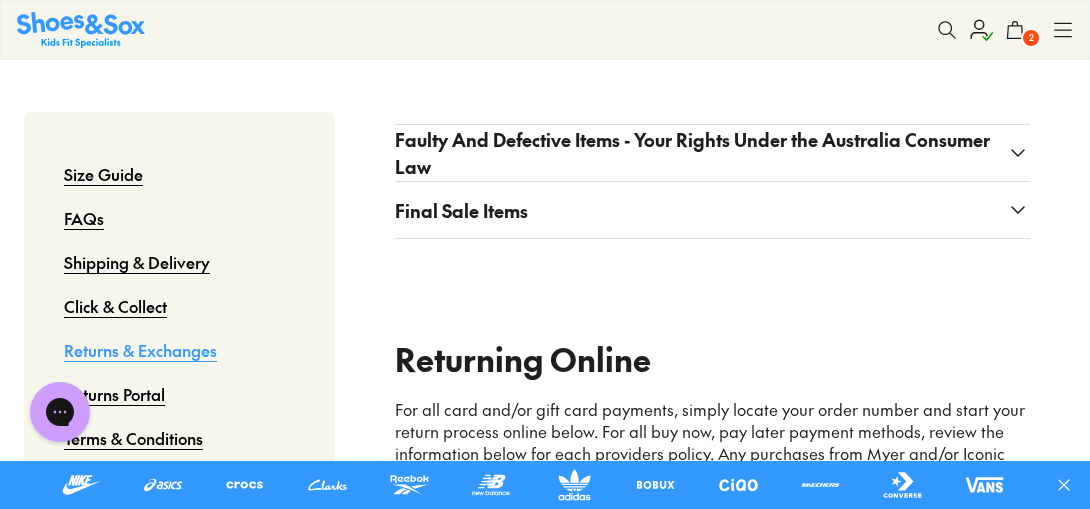 click on "Final Sale Items" at bounding box center (712, 210) 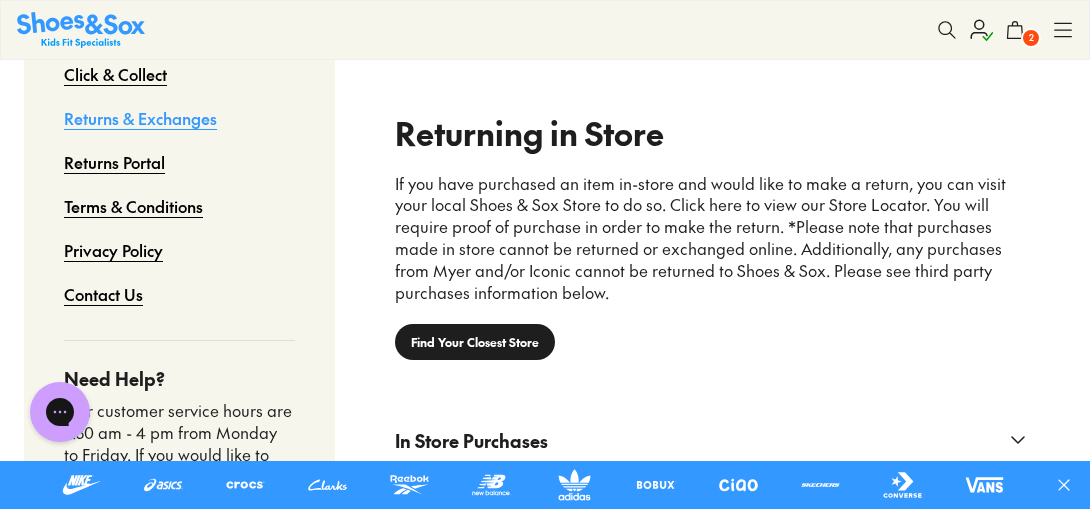 scroll, scrollTop: 2133, scrollLeft: 0, axis: vertical 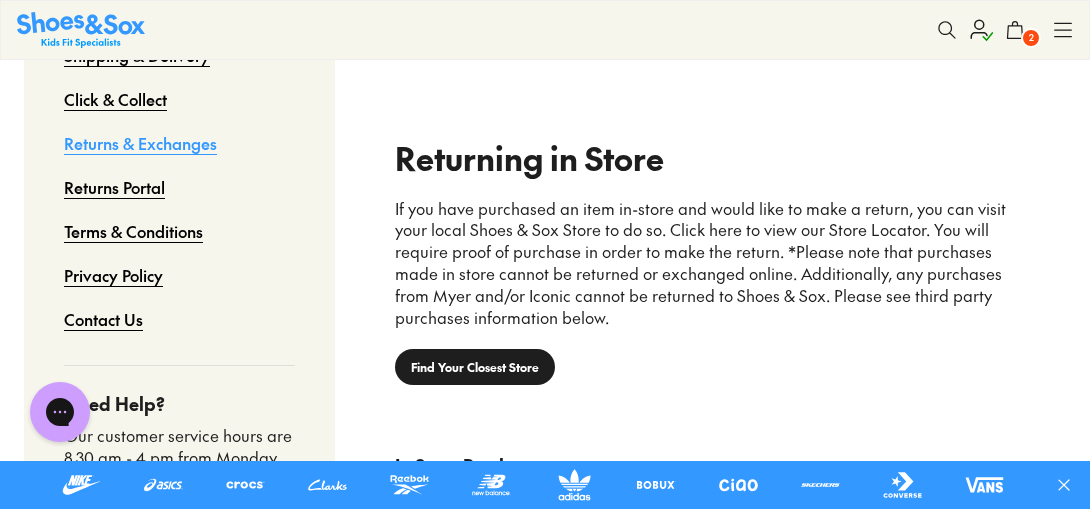 click 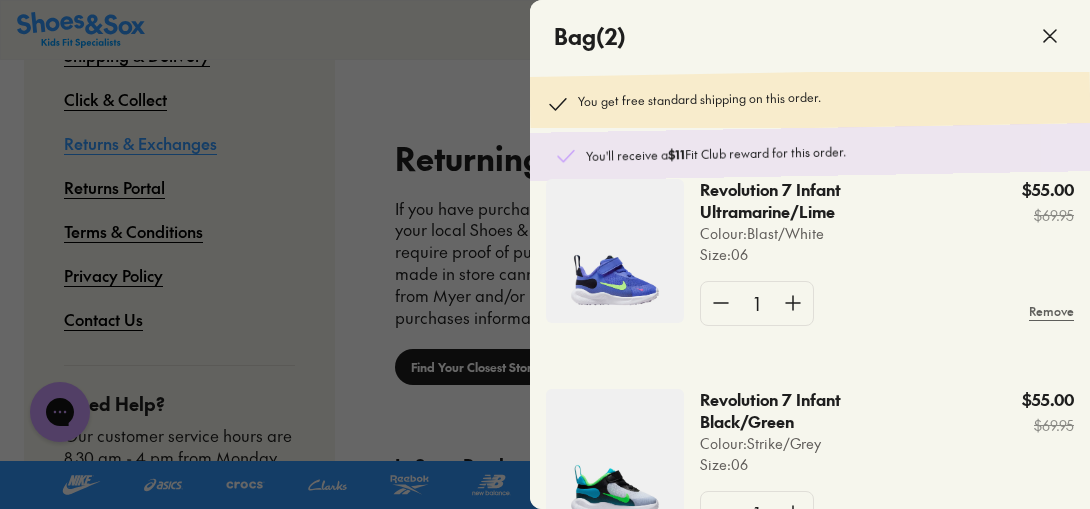 scroll, scrollTop: 38, scrollLeft: 0, axis: vertical 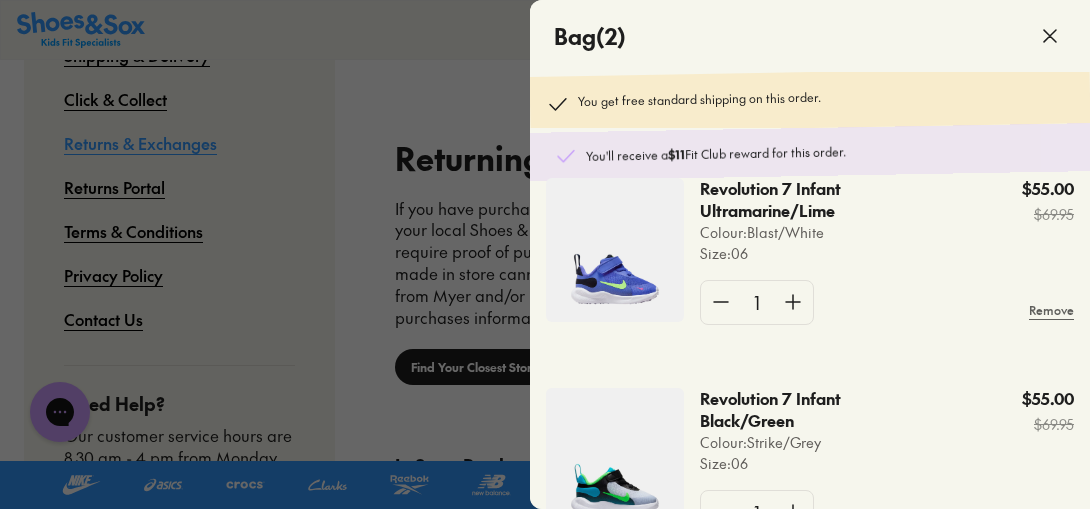 click on "Revolution 7 Infant Ultramarine/Lime" 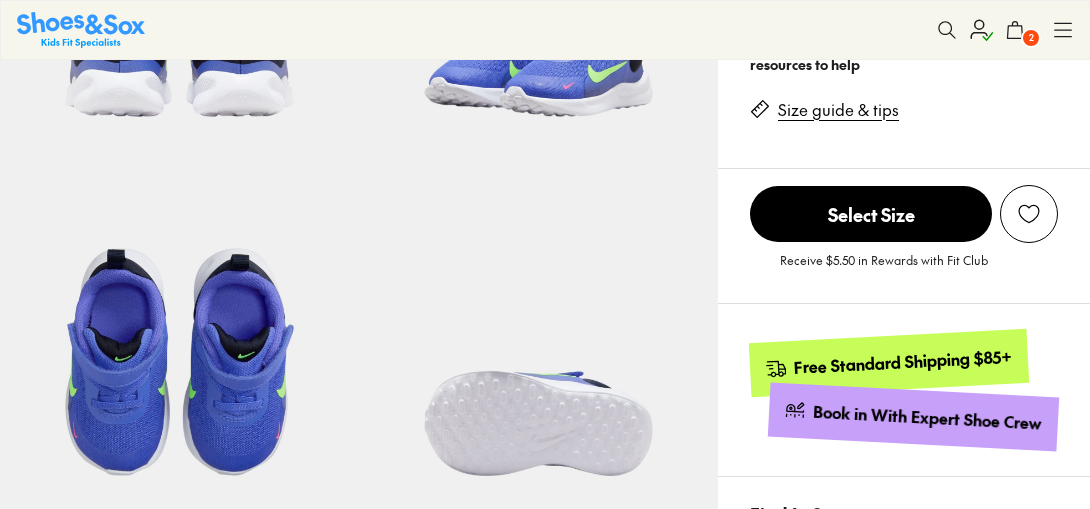 select on "*" 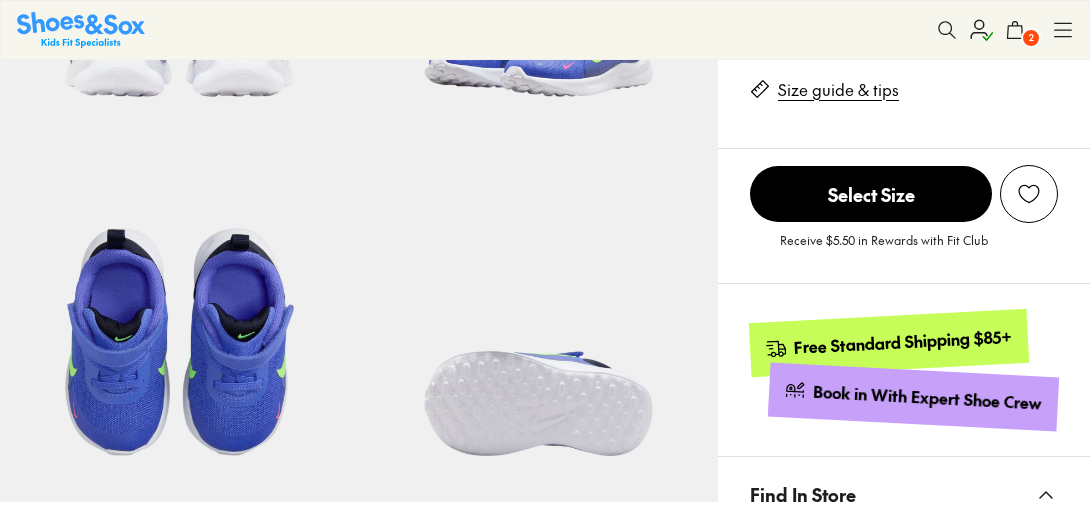 scroll, scrollTop: 0, scrollLeft: 0, axis: both 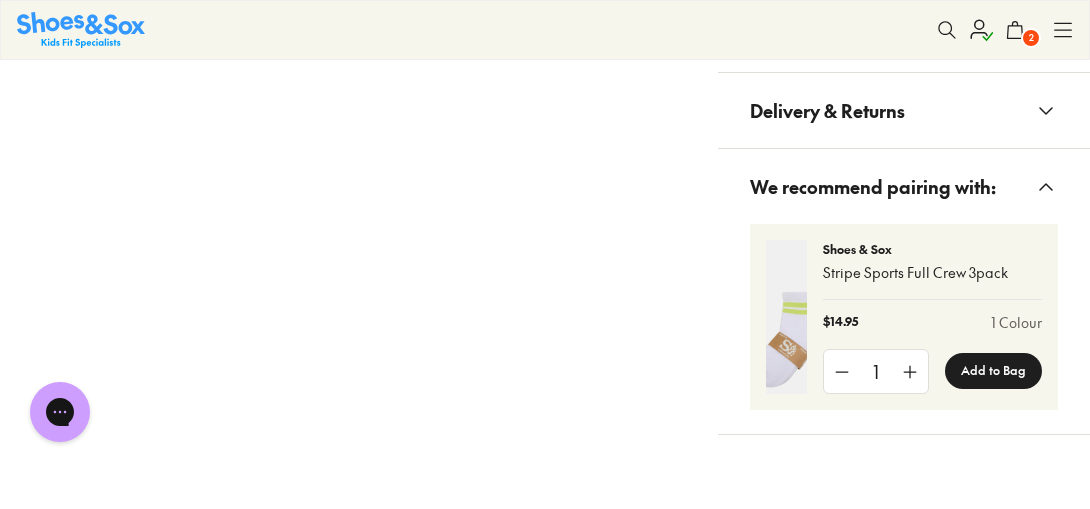 click on "Delivery & Returns" at bounding box center [827, 110] 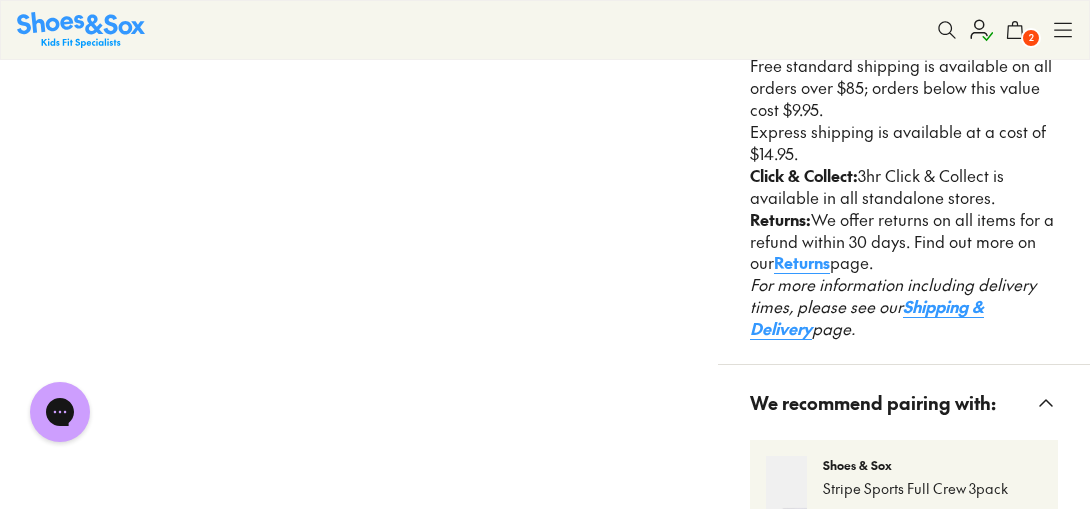 scroll, scrollTop: 1574, scrollLeft: 0, axis: vertical 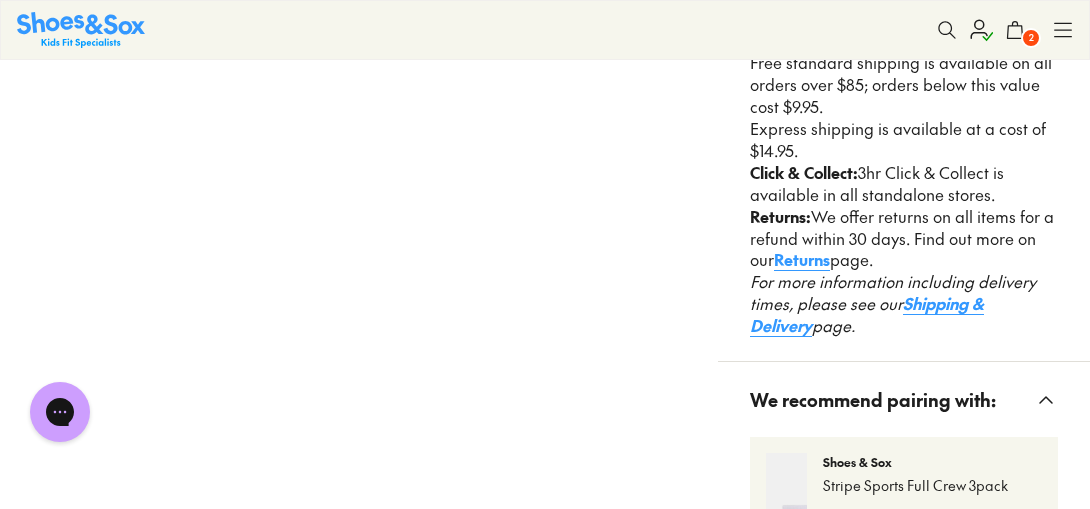 click on "Returns" at bounding box center [802, 259] 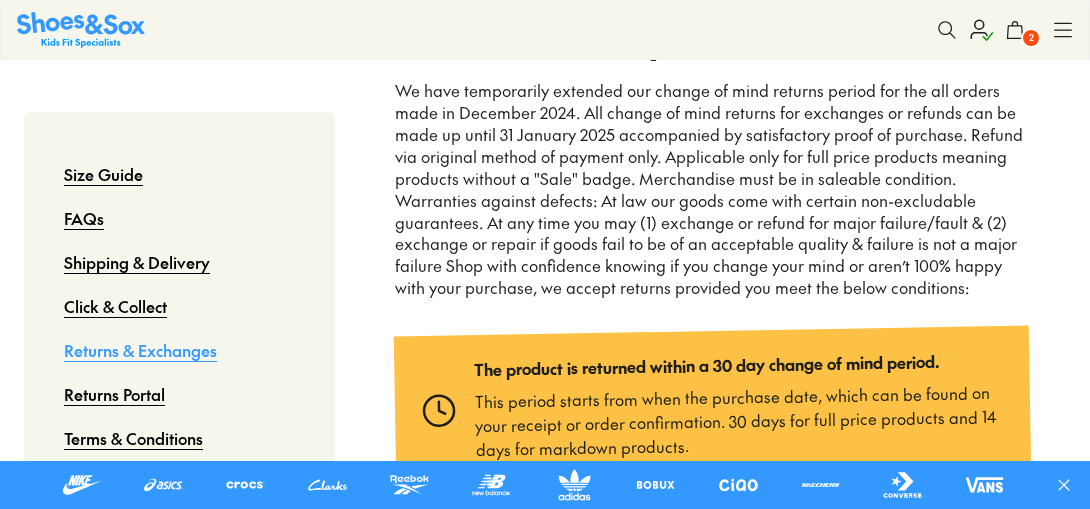 scroll, scrollTop: 290, scrollLeft: 0, axis: vertical 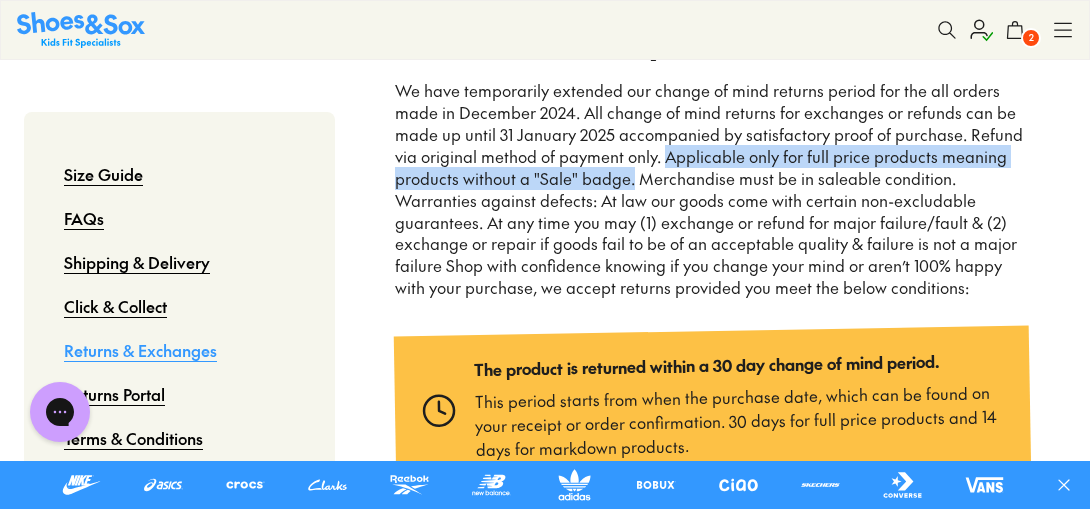 drag, startPoint x: 666, startPoint y: 155, endPoint x: 630, endPoint y: 177, distance: 42.190044 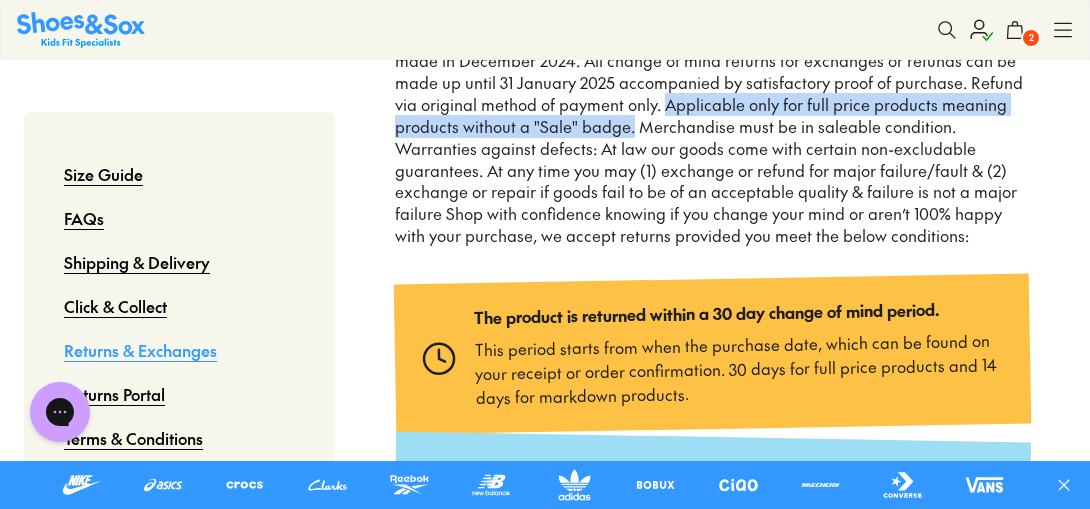 scroll, scrollTop: 343, scrollLeft: 0, axis: vertical 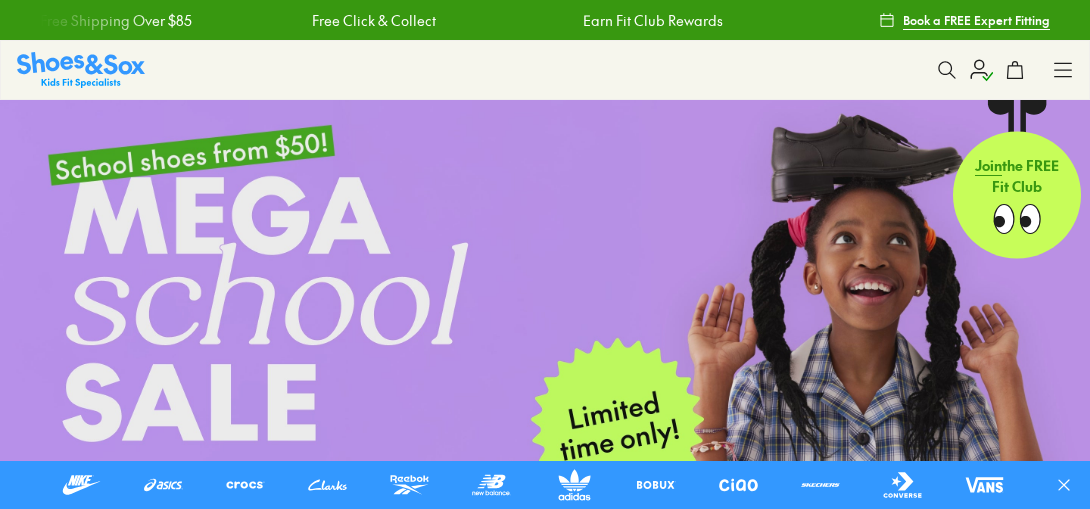 click on "Join" at bounding box center (988, 166) 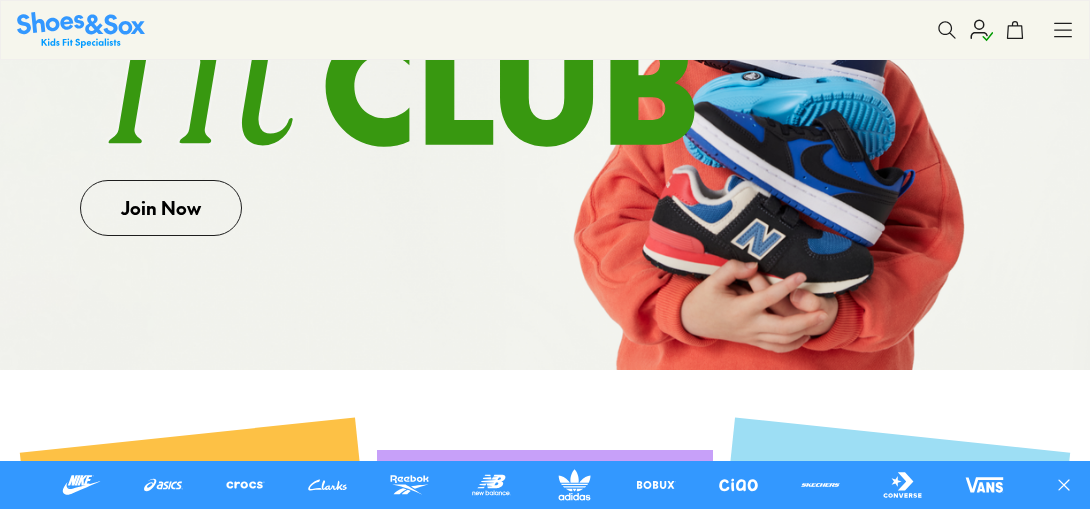 scroll, scrollTop: 584, scrollLeft: 0, axis: vertical 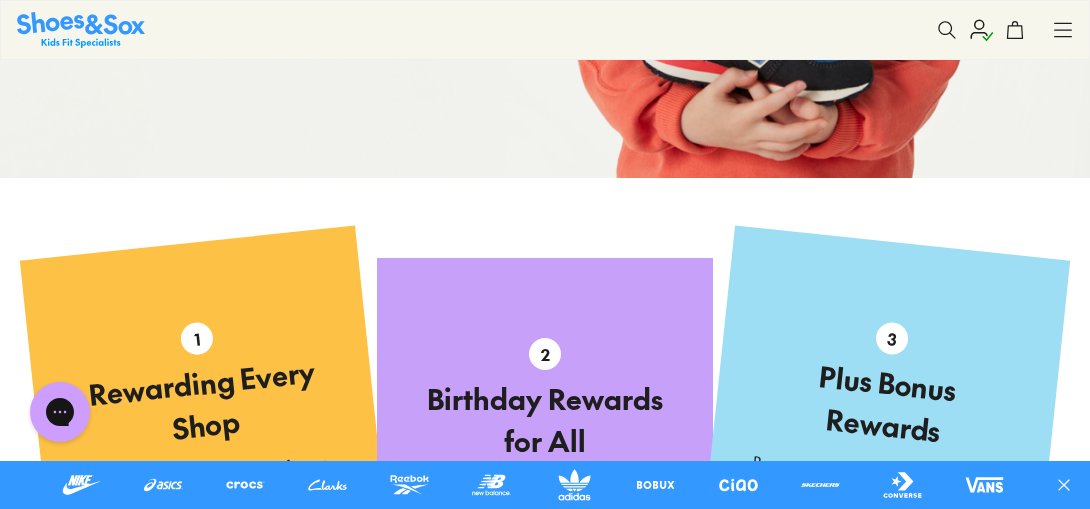 click on "3
Plus Bonus Rewards
Boost your reward balance with an additional $2 reward for every recently purchased shoe assigned to your child's profile." at bounding box center (881, 444) 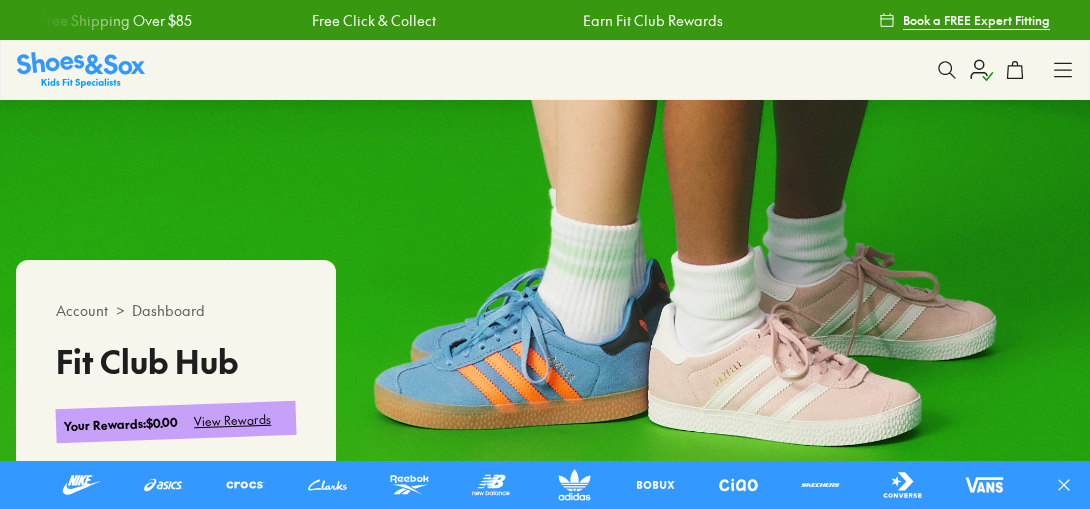 scroll, scrollTop: 0, scrollLeft: 0, axis: both 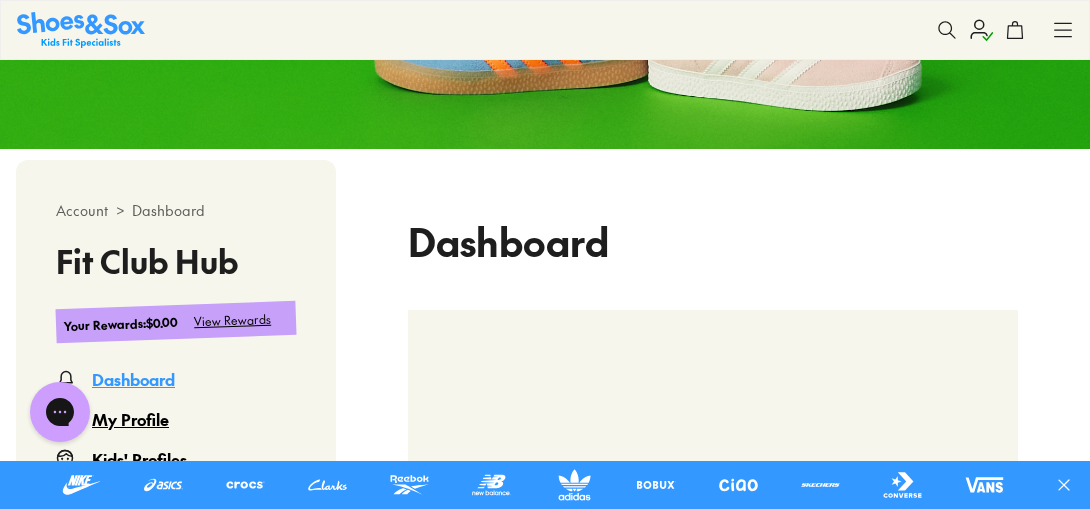 click on "Dashboard" at bounding box center (168, 210) 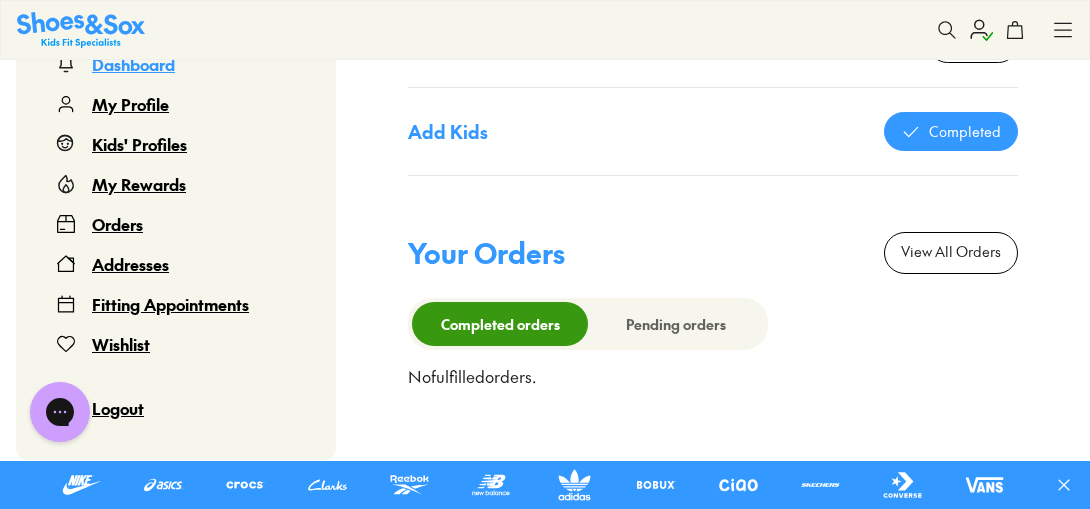 scroll, scrollTop: 1642, scrollLeft: 0, axis: vertical 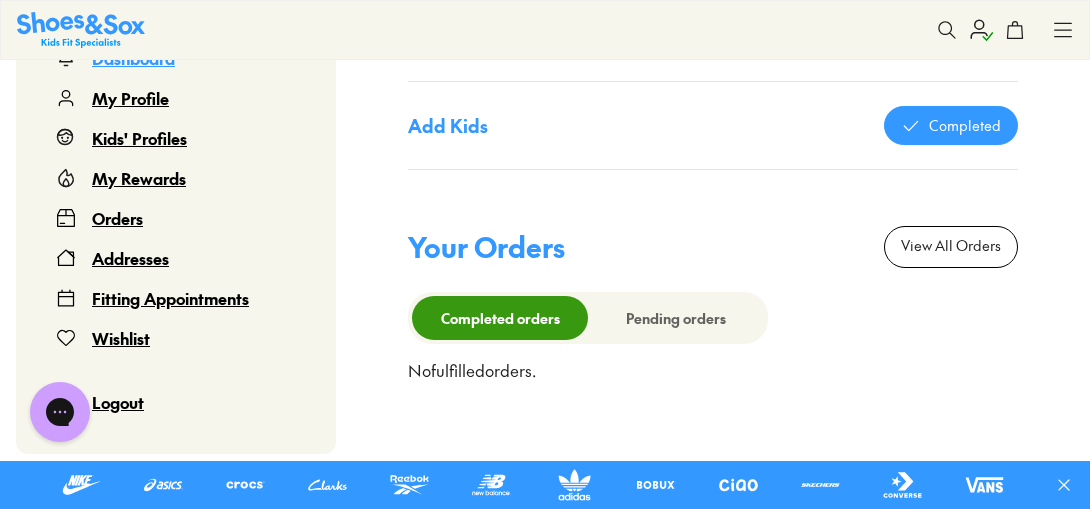 click on "Kids' Profiles" at bounding box center [139, 138] 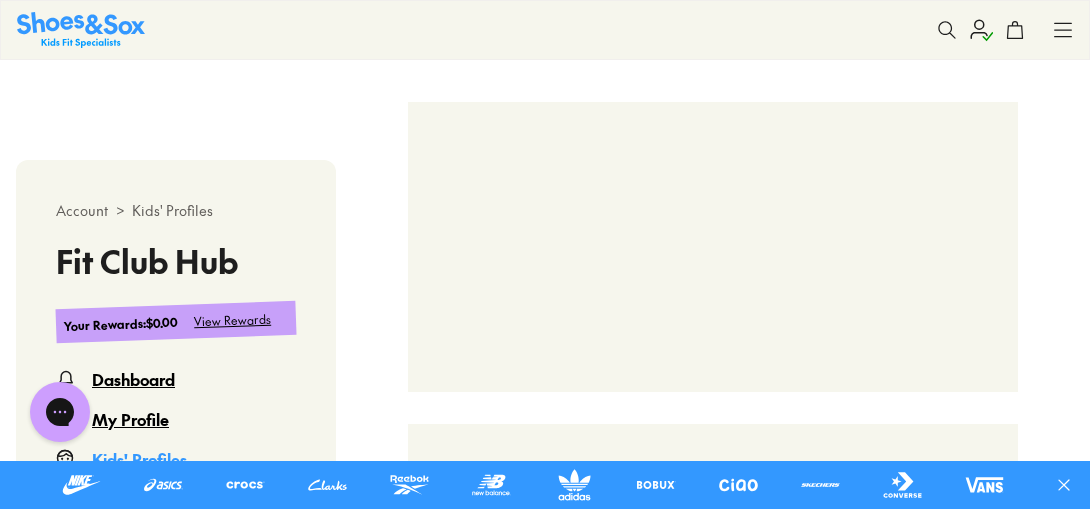 scroll, scrollTop: 546, scrollLeft: 0, axis: vertical 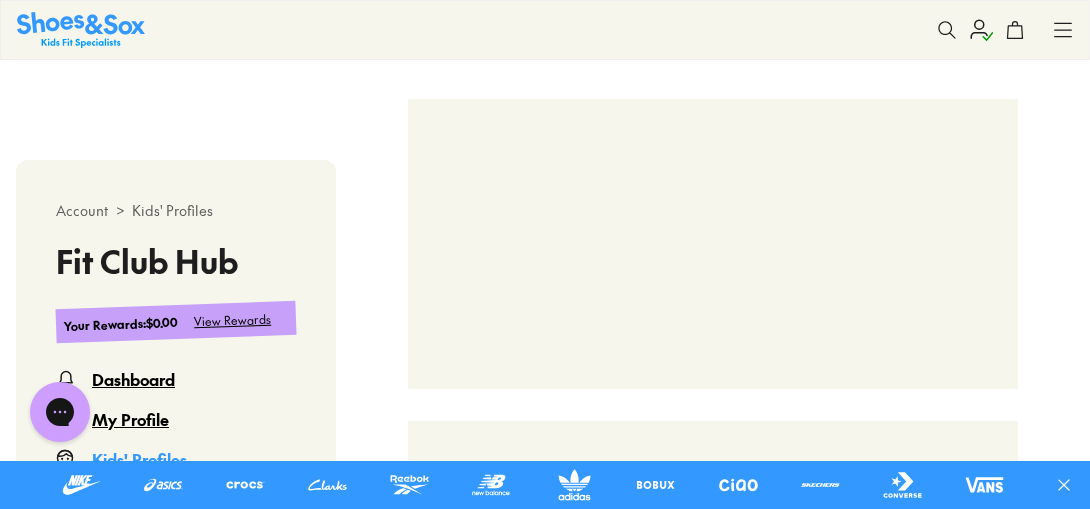 select 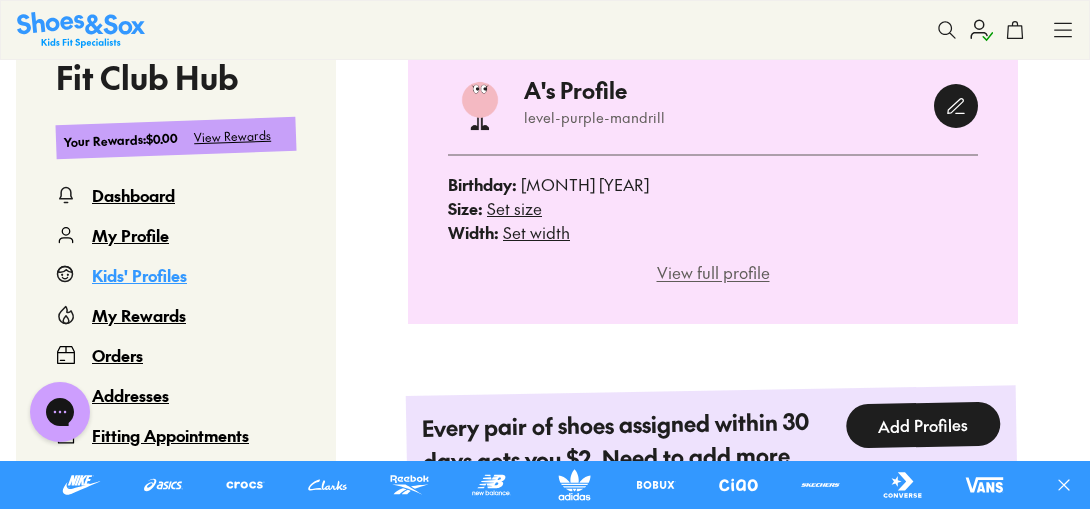 scroll, scrollTop: 613, scrollLeft: 0, axis: vertical 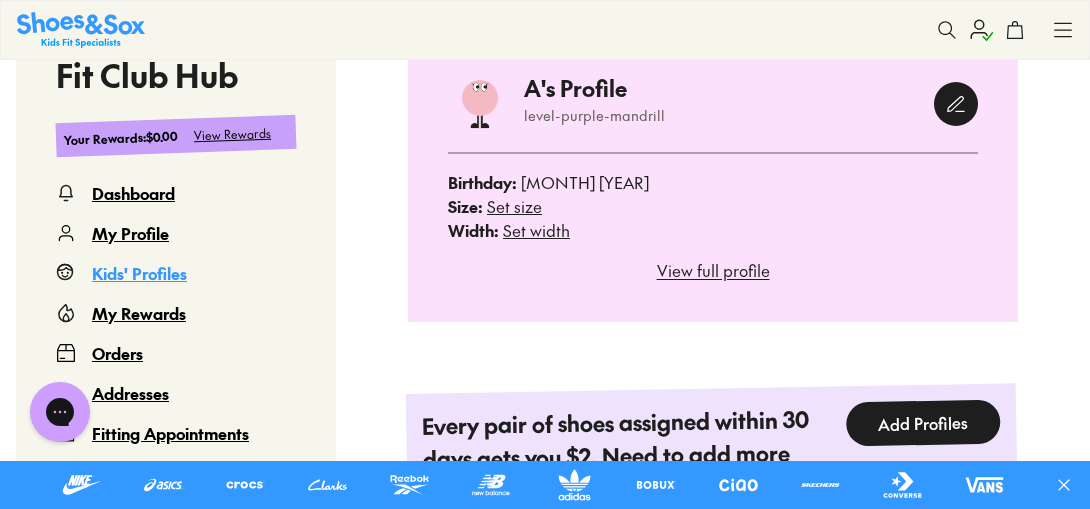 click on "Set size" at bounding box center [514, 206] 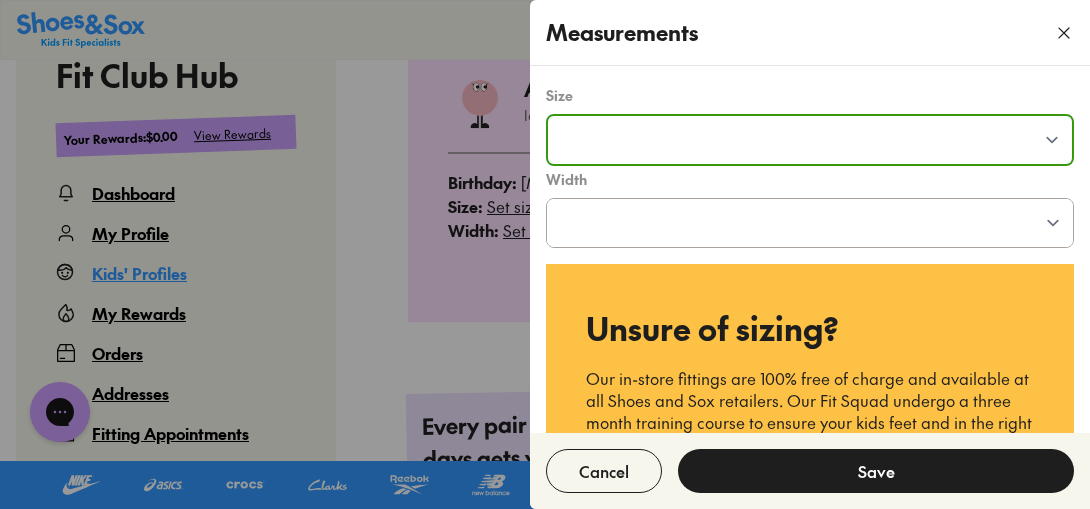 click on "**********" at bounding box center [810, 140] 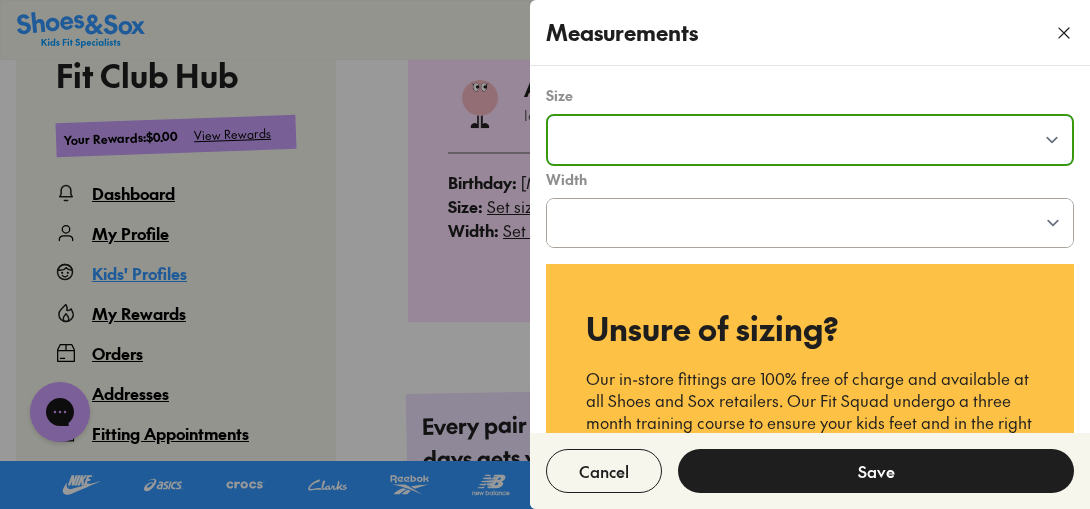 select on "**" 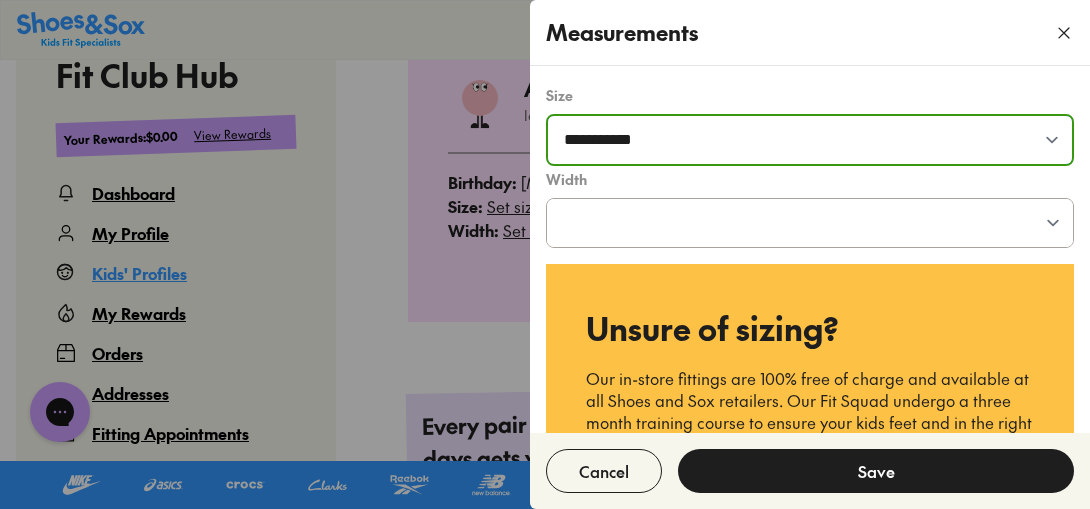 click on "**********" at bounding box center (810, 140) 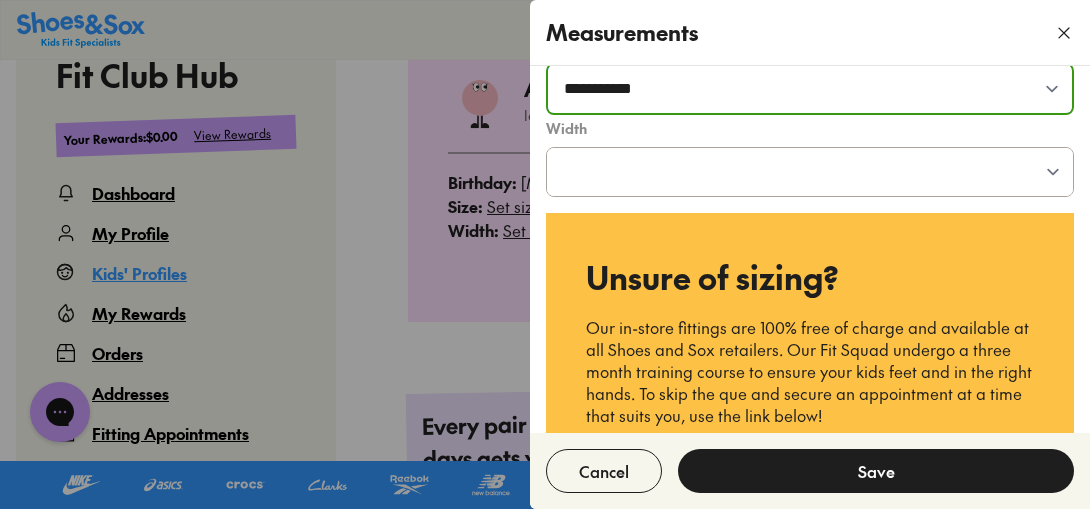 scroll, scrollTop: 160, scrollLeft: 0, axis: vertical 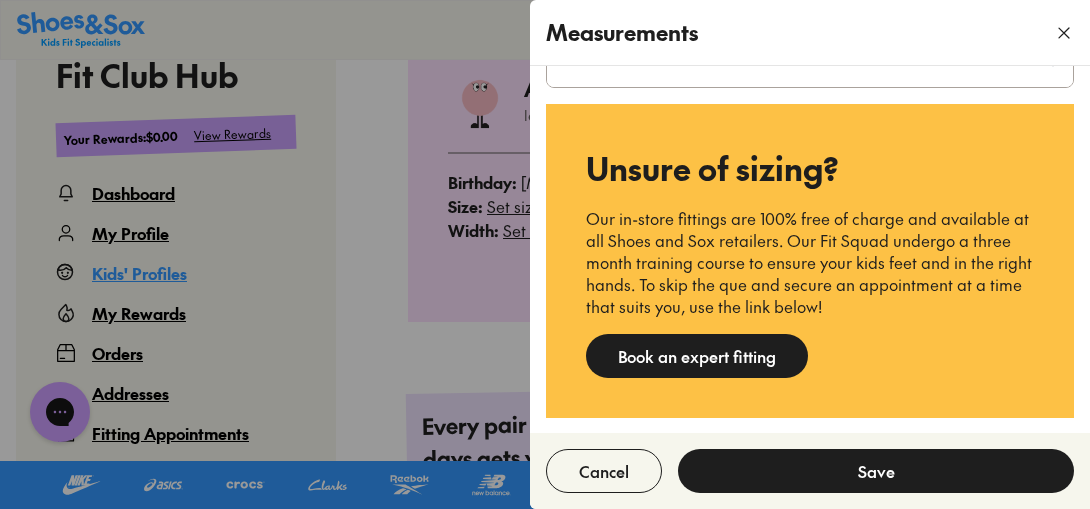 click on "Save" at bounding box center [876, 471] 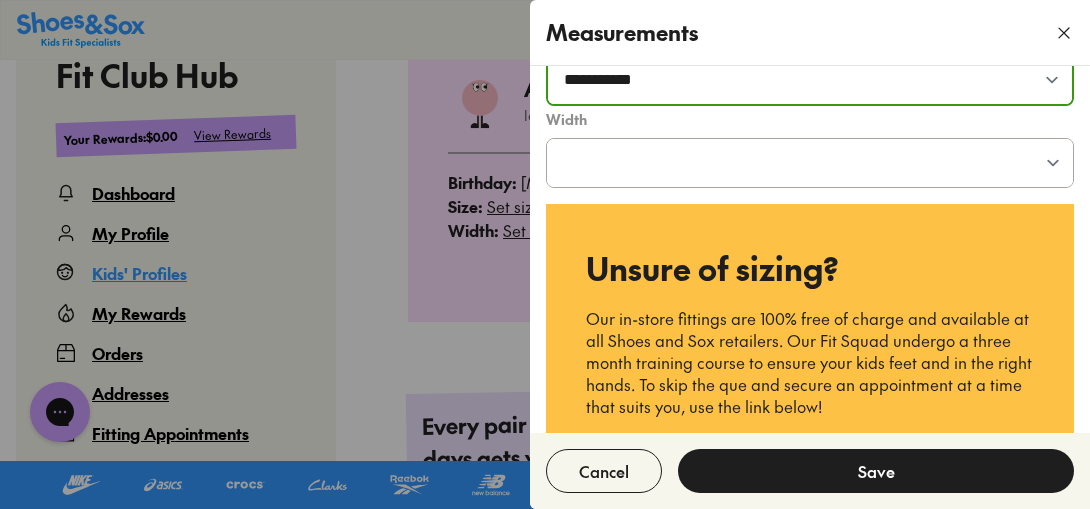 scroll, scrollTop: 59, scrollLeft: 0, axis: vertical 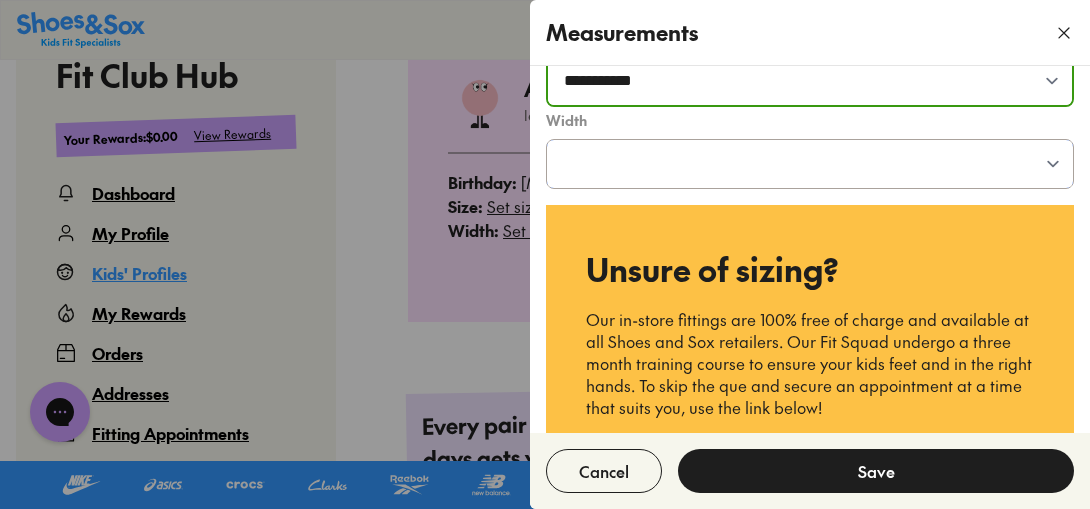 click on "**********" at bounding box center [810, 164] 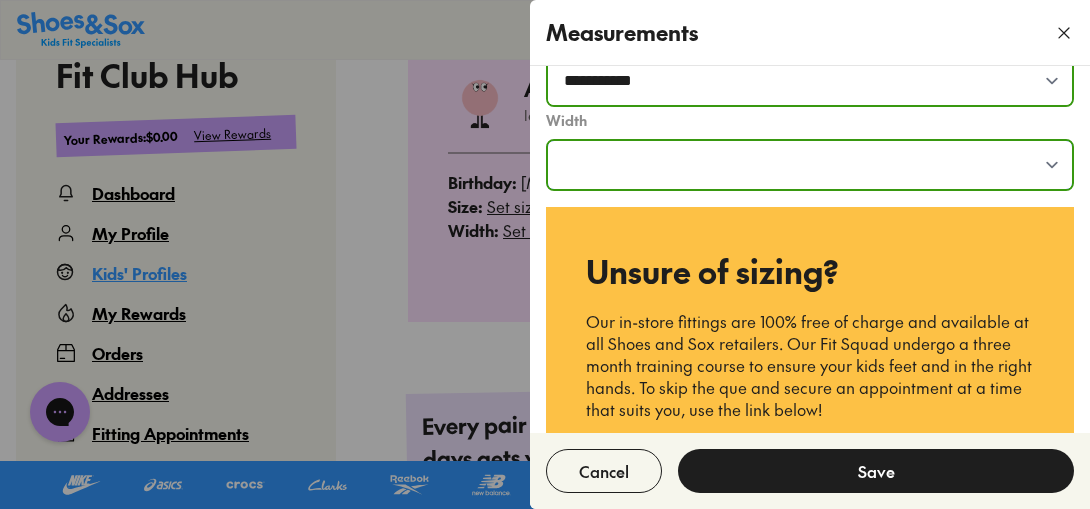 select on "*" 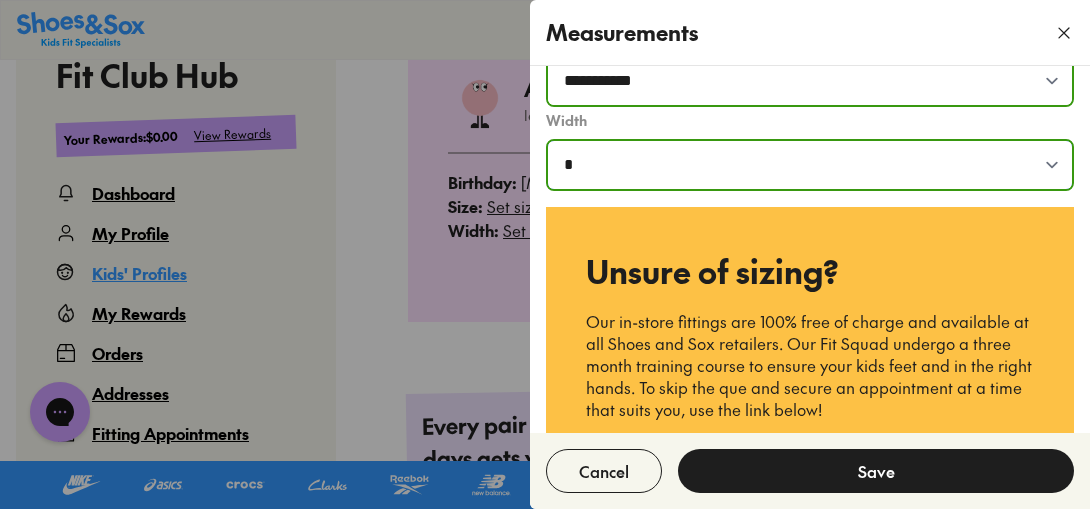 click on "**********" at bounding box center (810, 165) 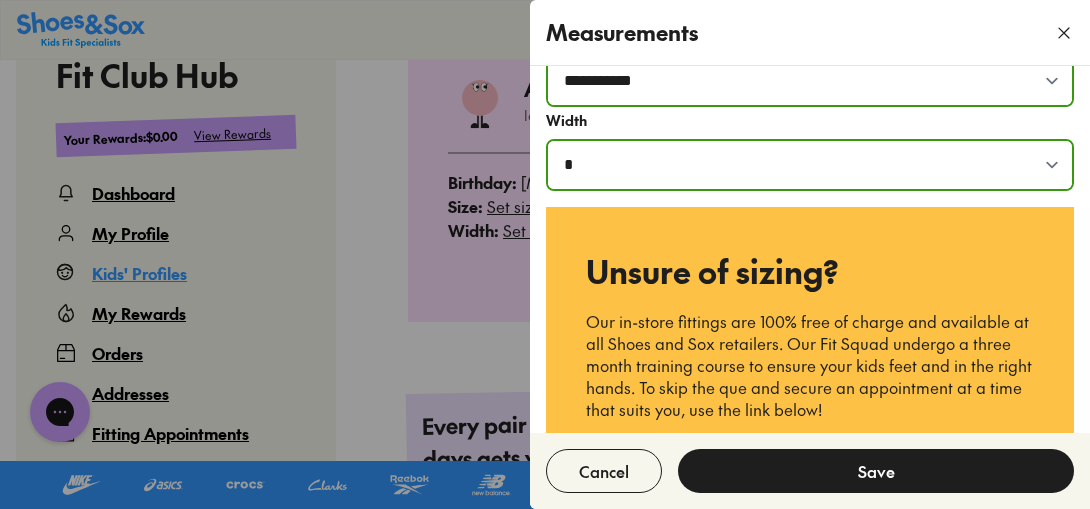 click on "Save" at bounding box center [876, 471] 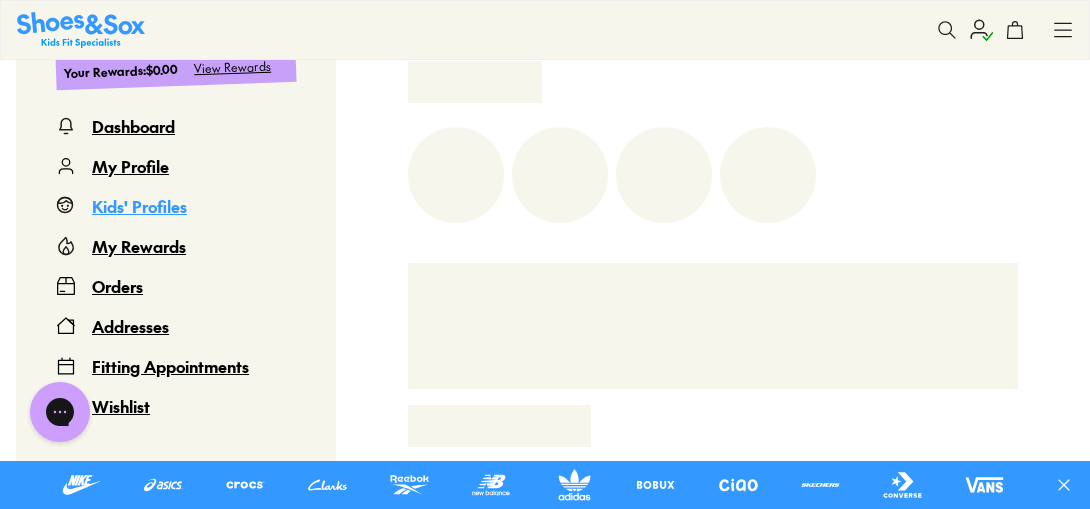 scroll, scrollTop: 640, scrollLeft: 0, axis: vertical 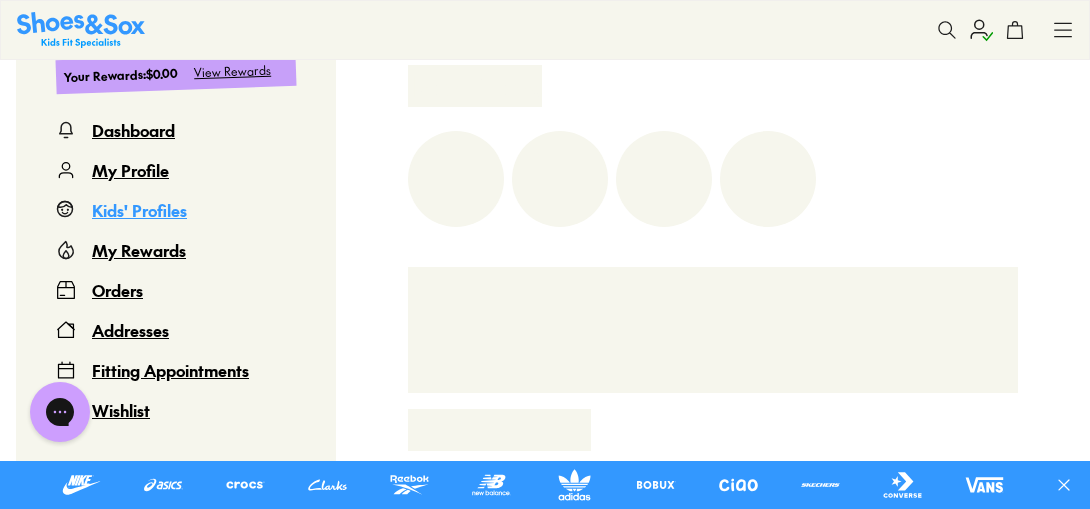 click on "Kids' Profiles" at bounding box center [139, 210] 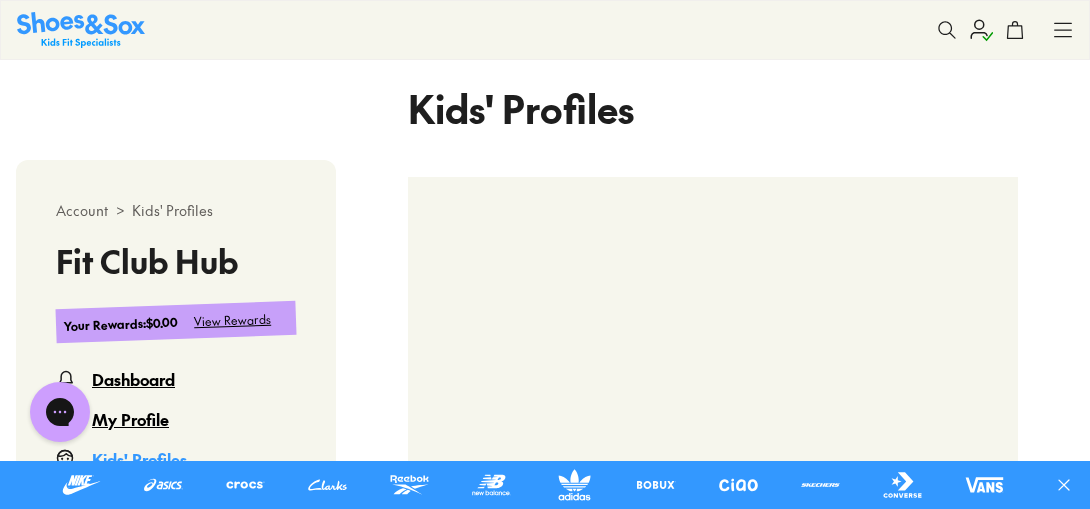 select 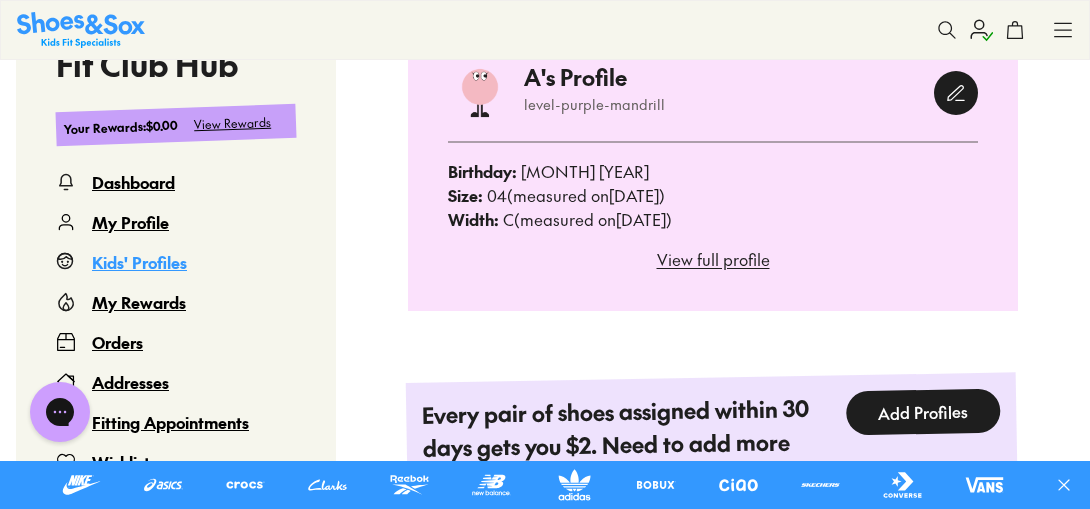 scroll, scrollTop: 622, scrollLeft: 0, axis: vertical 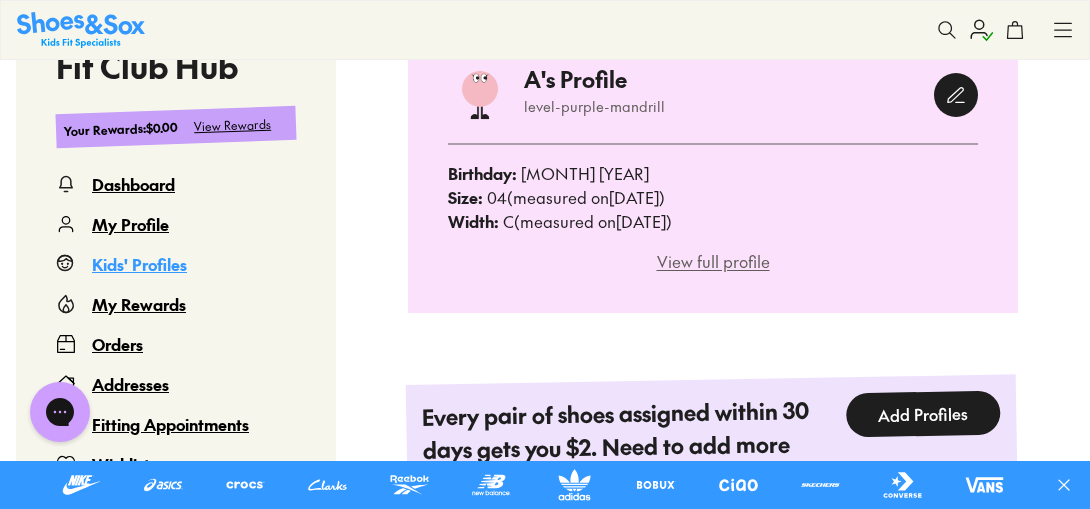 click on "View full profile" at bounding box center (713, 261) 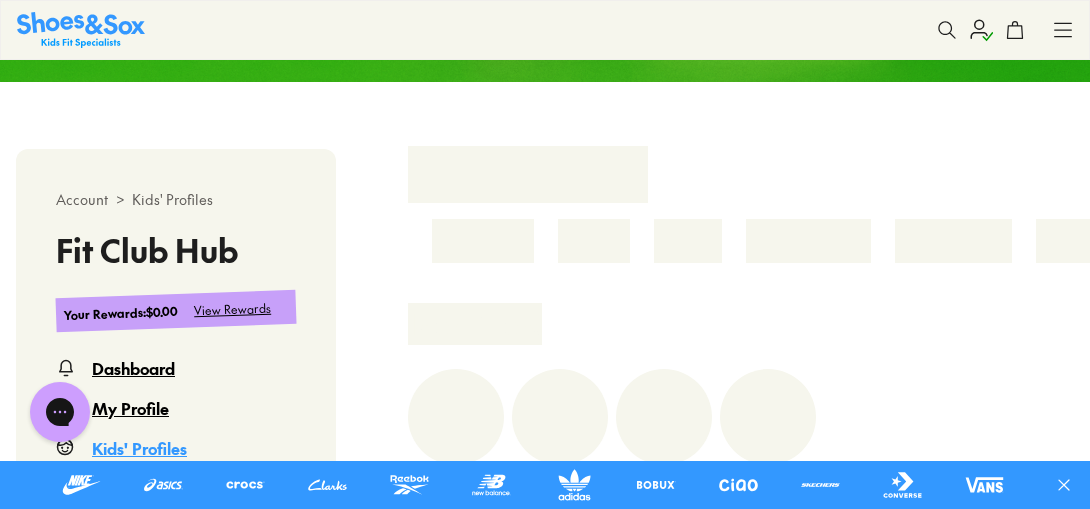 scroll, scrollTop: 556, scrollLeft: 0, axis: vertical 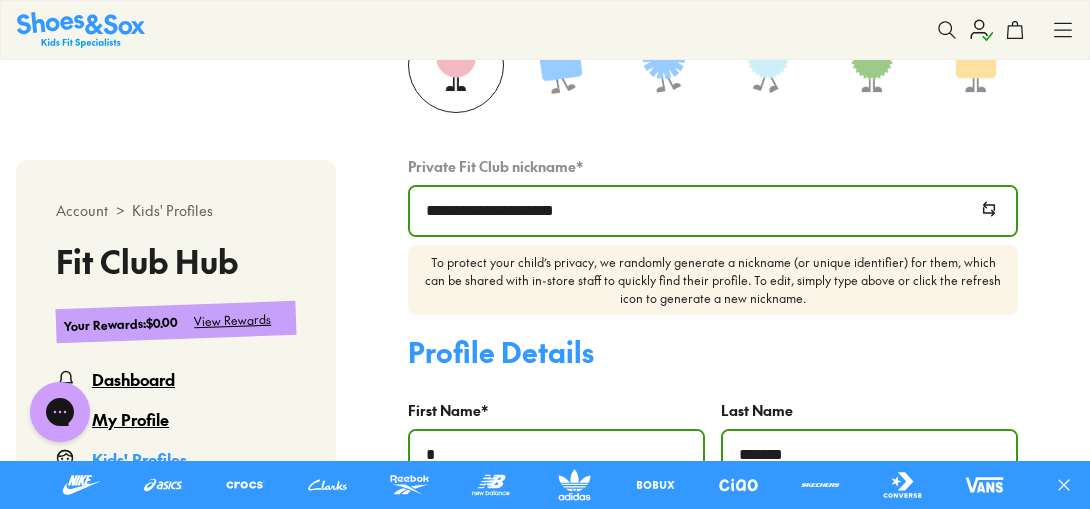 select 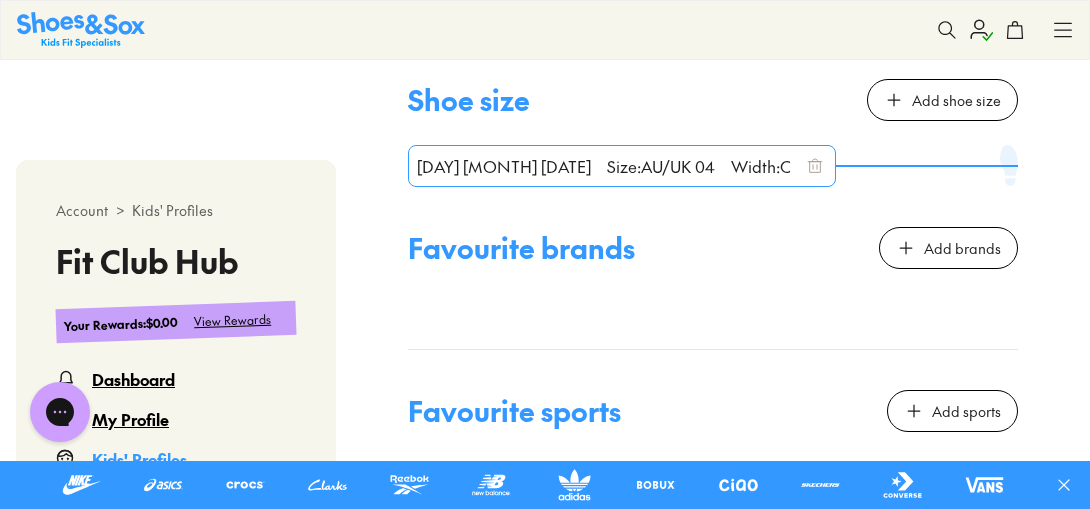 scroll, scrollTop: 1518, scrollLeft: 0, axis: vertical 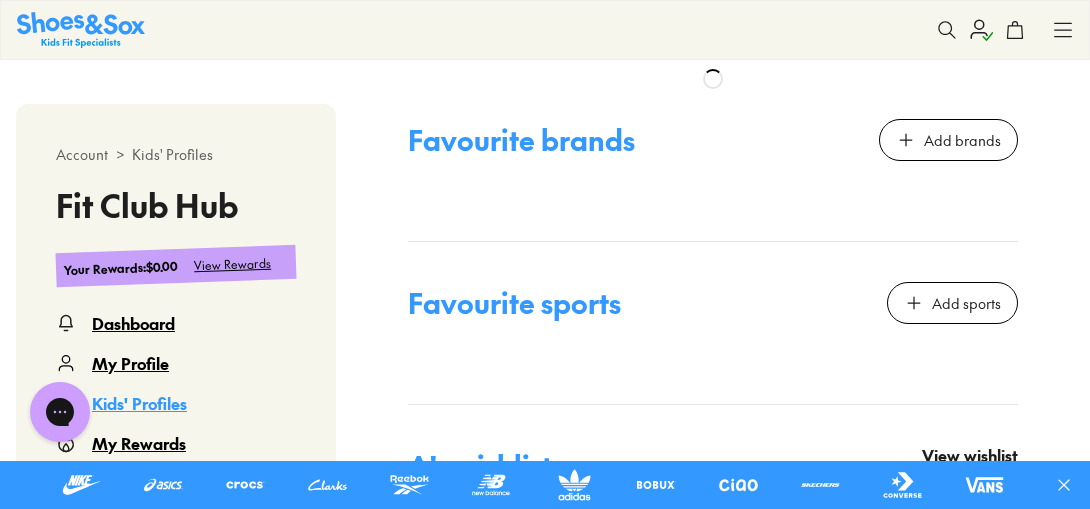 select 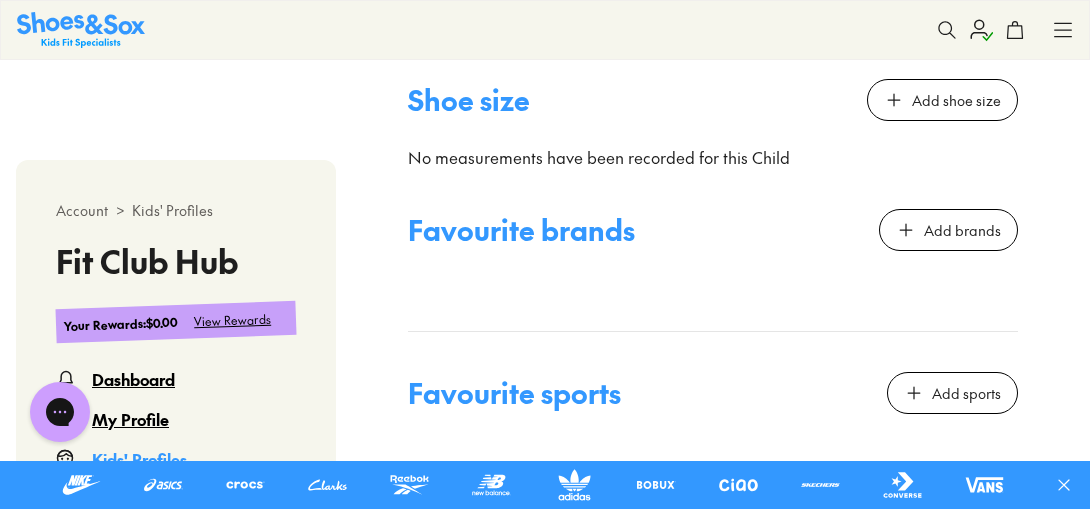 click on "Add shoe size" at bounding box center [956, 100] 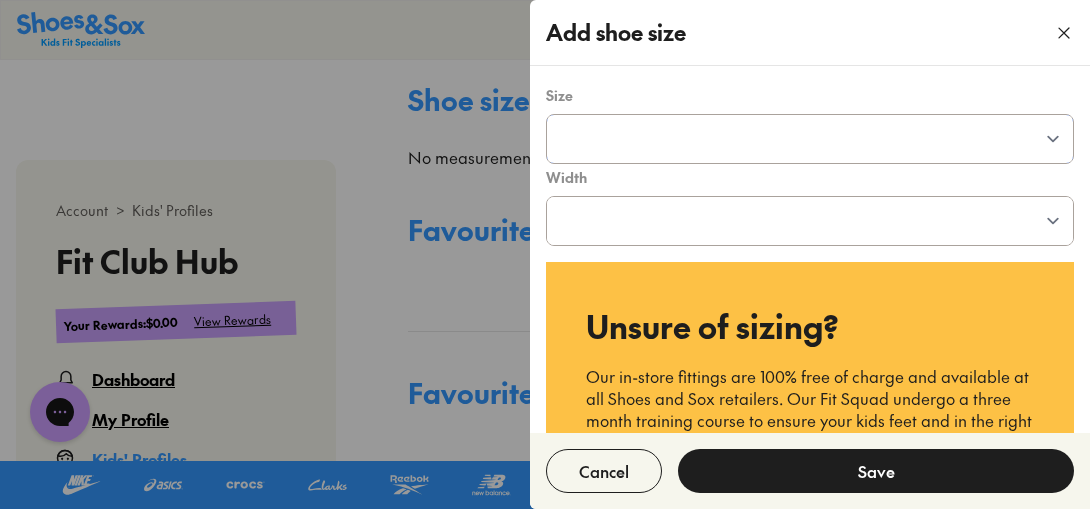 click on "**********" at bounding box center (810, 139) 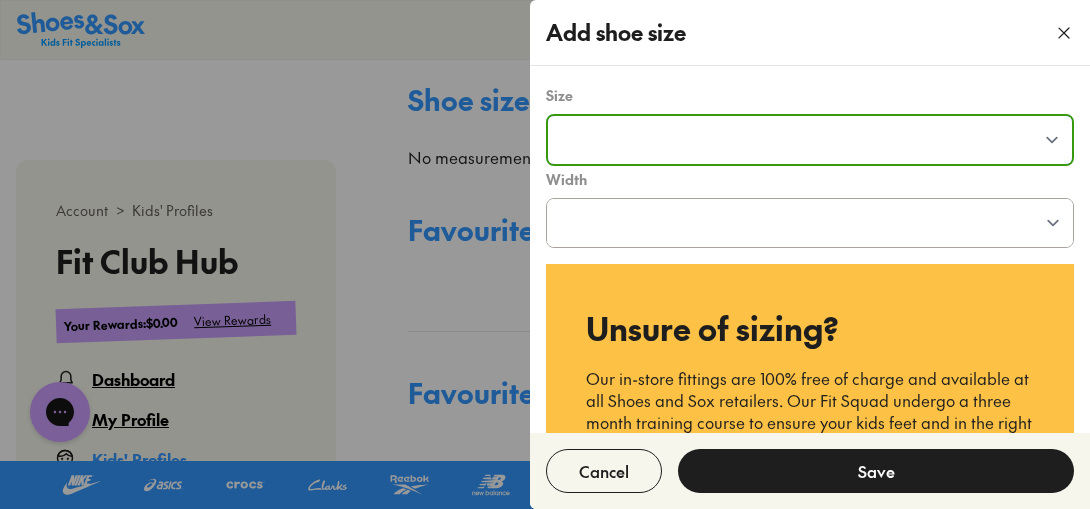 select on "**" 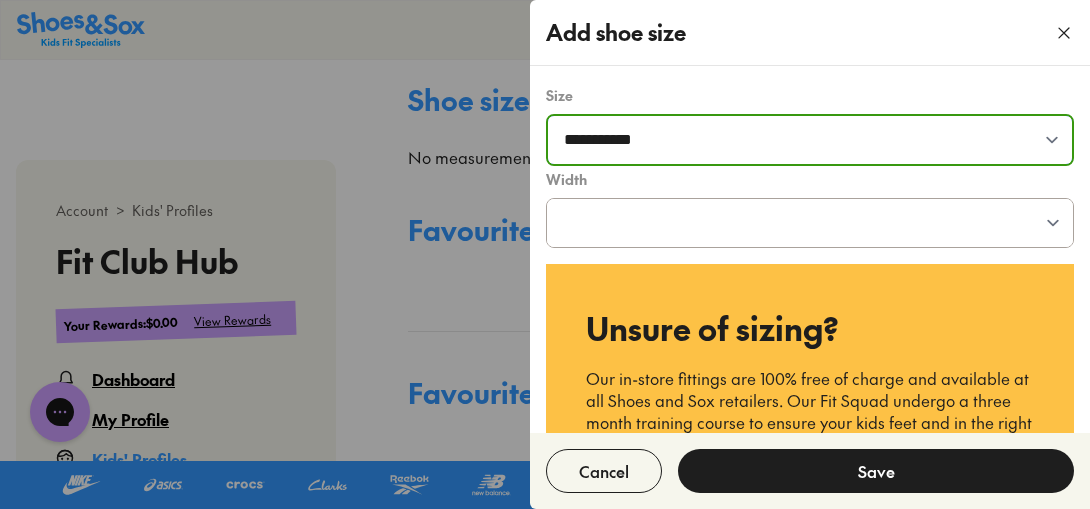 click on "**********" at bounding box center [810, 140] 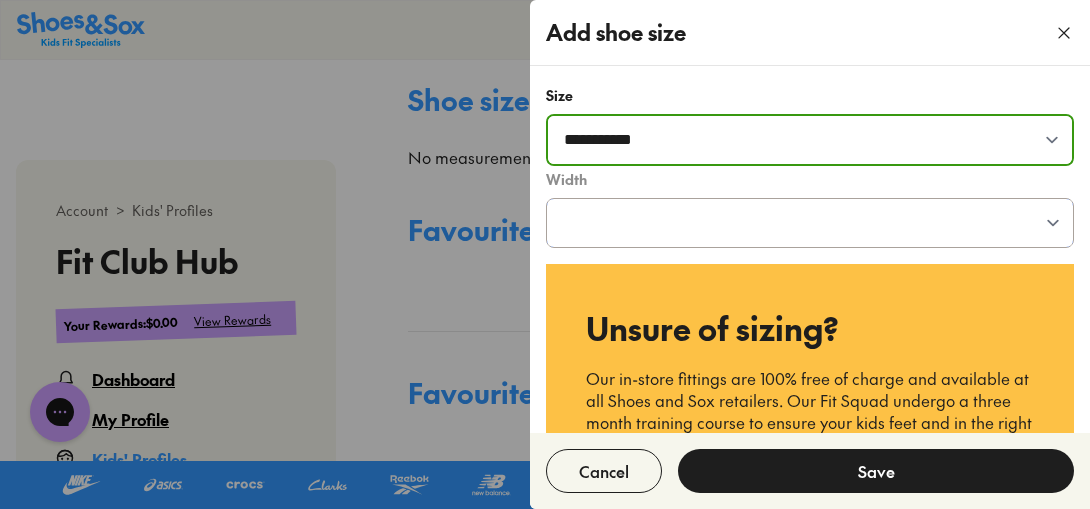 click on "**********" at bounding box center (810, 223) 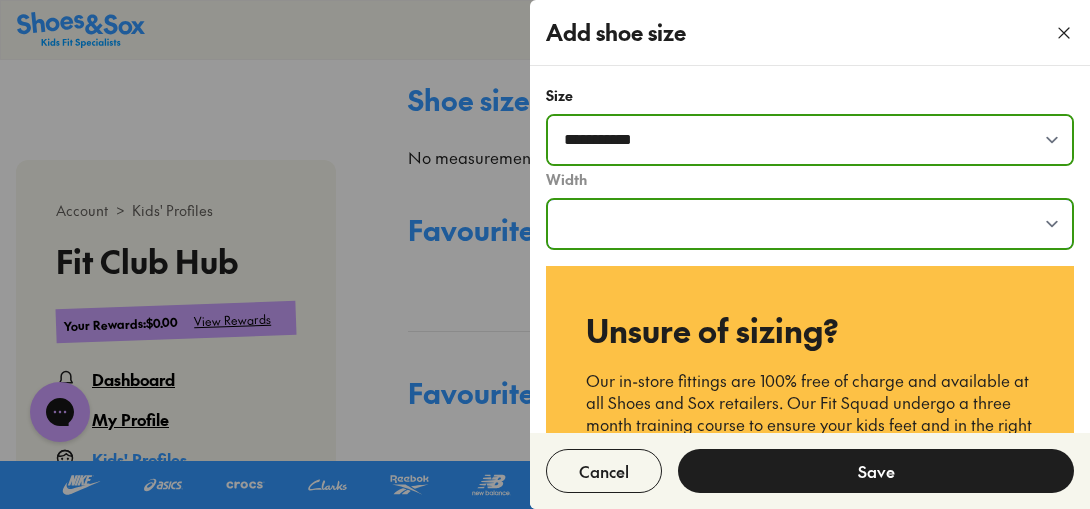 select on "*" 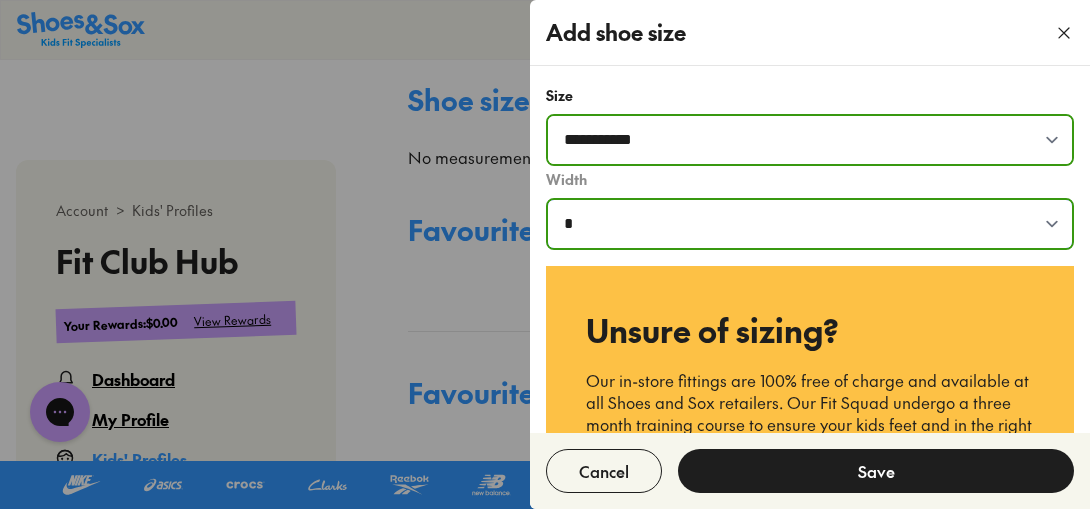 click on "**********" at bounding box center [810, 224] 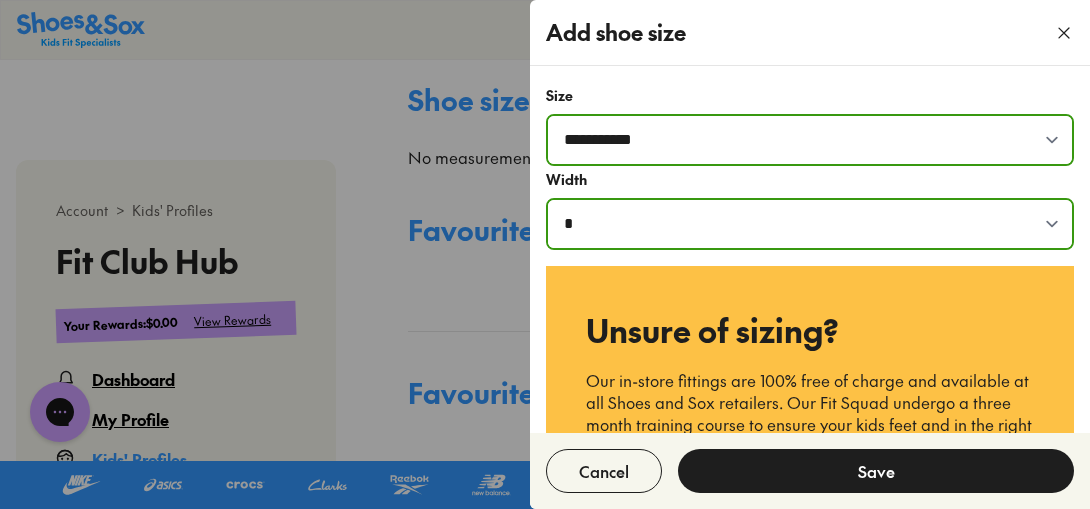 click on "Save" at bounding box center (876, 471) 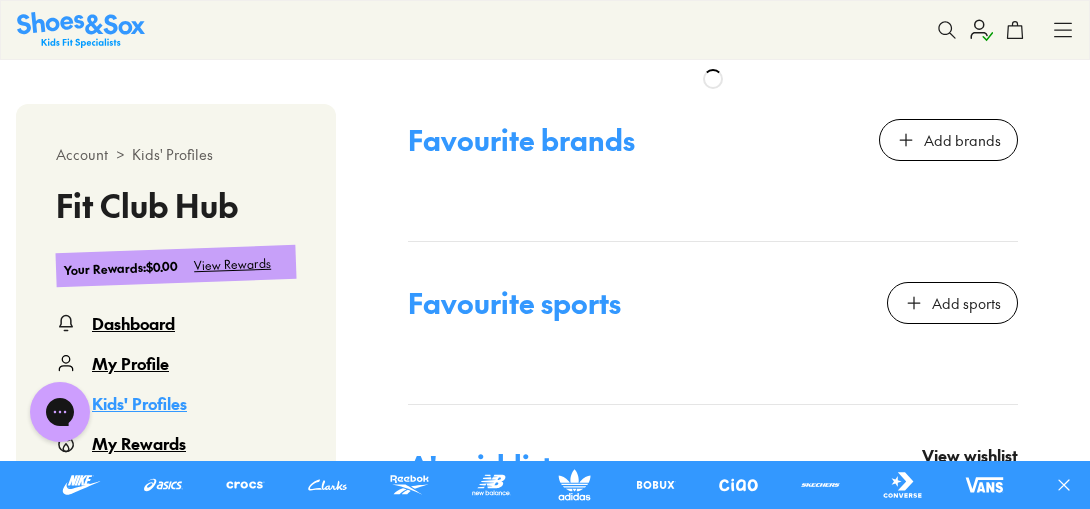 select 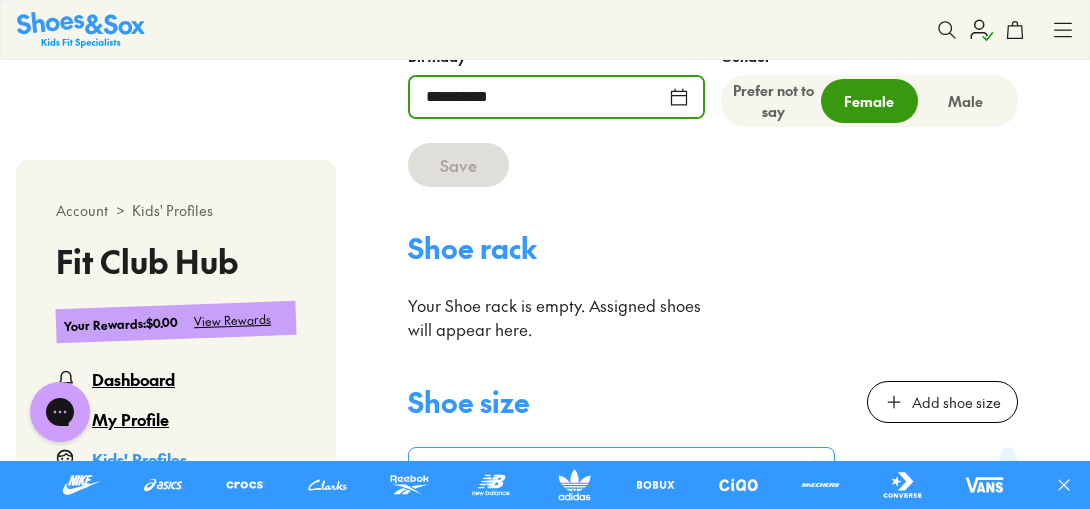 scroll, scrollTop: 1222, scrollLeft: 0, axis: vertical 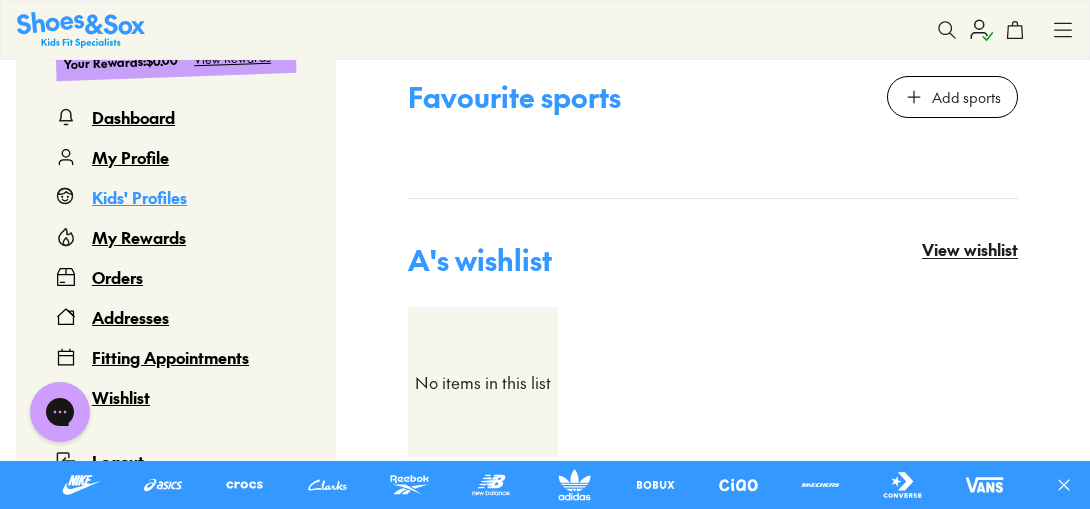 click on "Kids' Profiles" at bounding box center [139, 197] 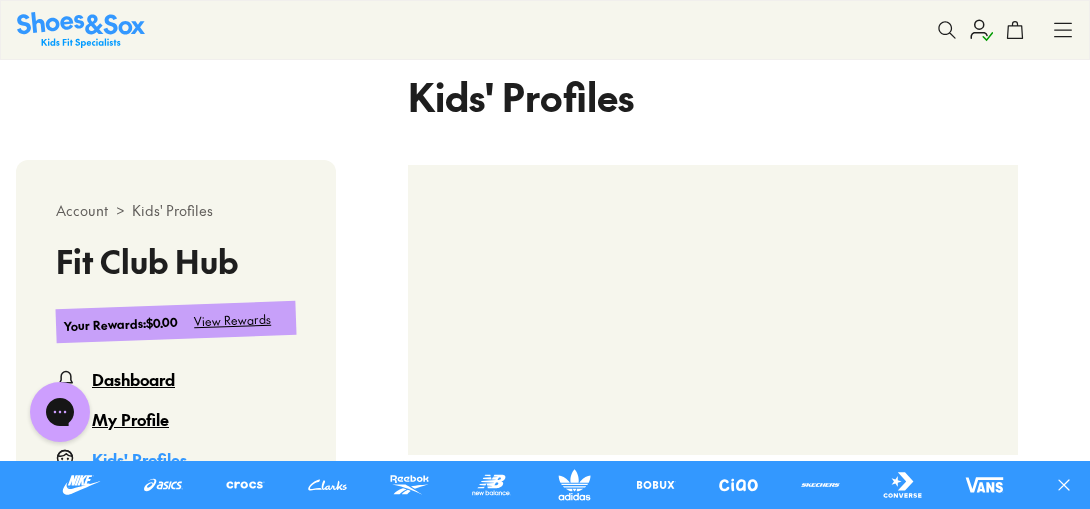 select 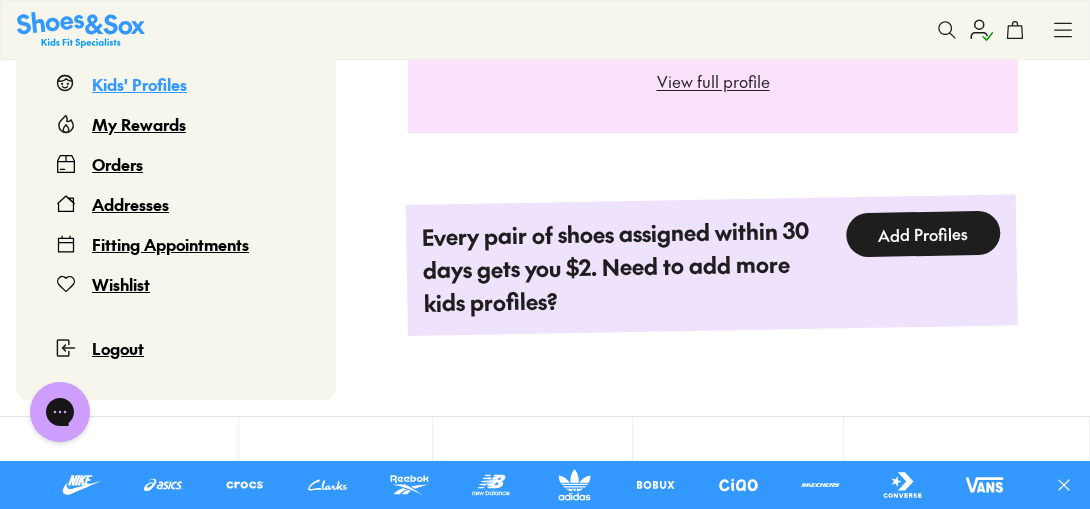 click on "Add Profiles" at bounding box center (923, 234) 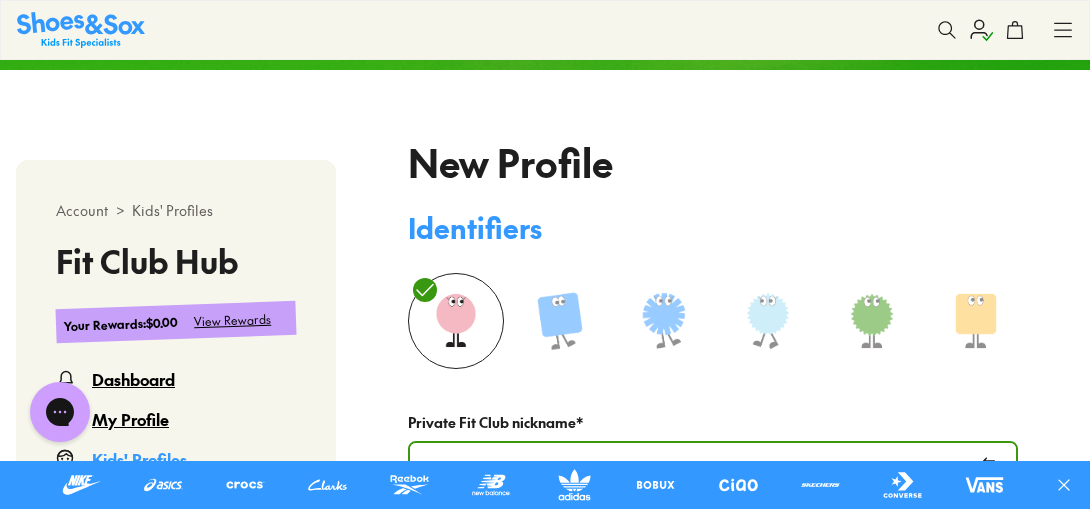 scroll, scrollTop: 660, scrollLeft: 0, axis: vertical 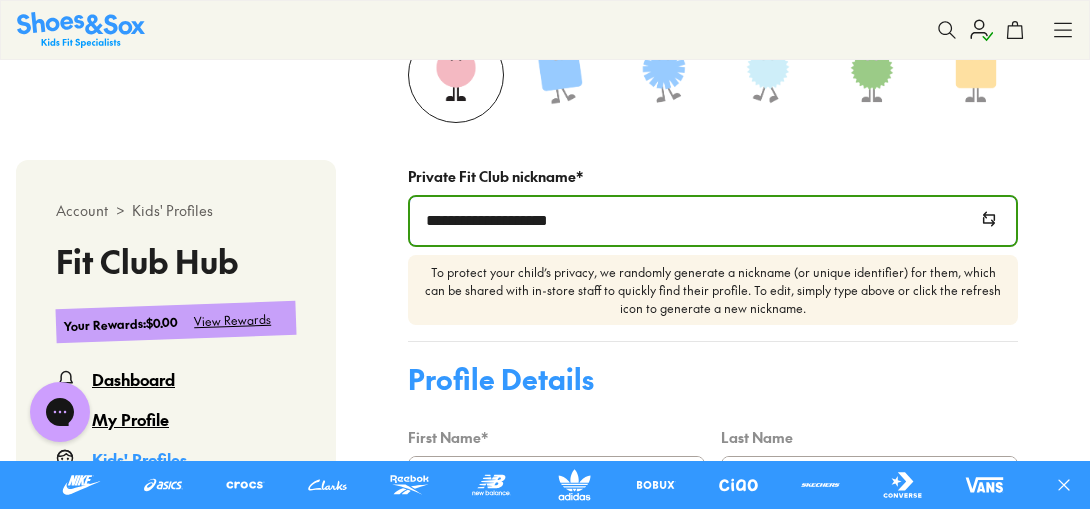 drag, startPoint x: 632, startPoint y: 237, endPoint x: 368, endPoint y: 200, distance: 266.5802 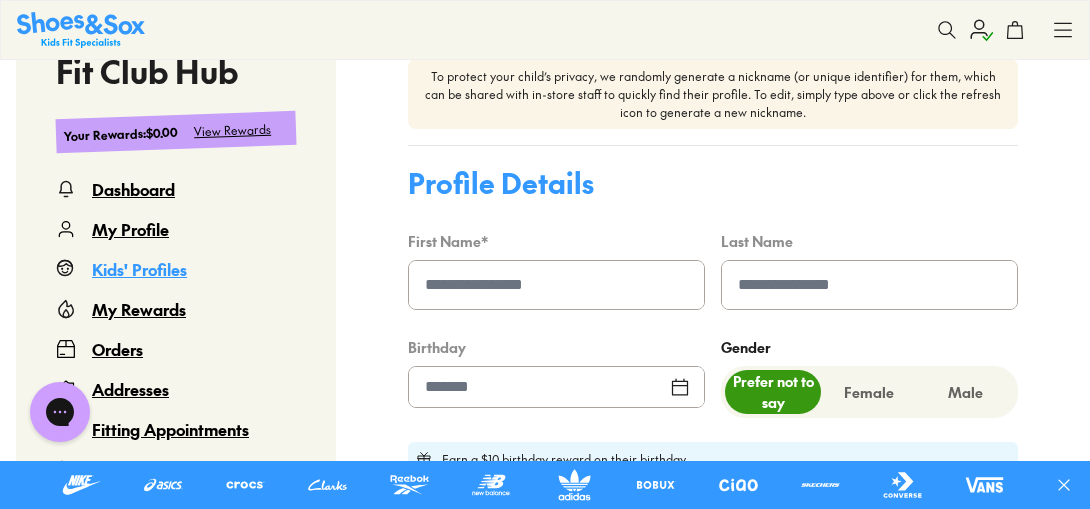 scroll, scrollTop: 872, scrollLeft: 0, axis: vertical 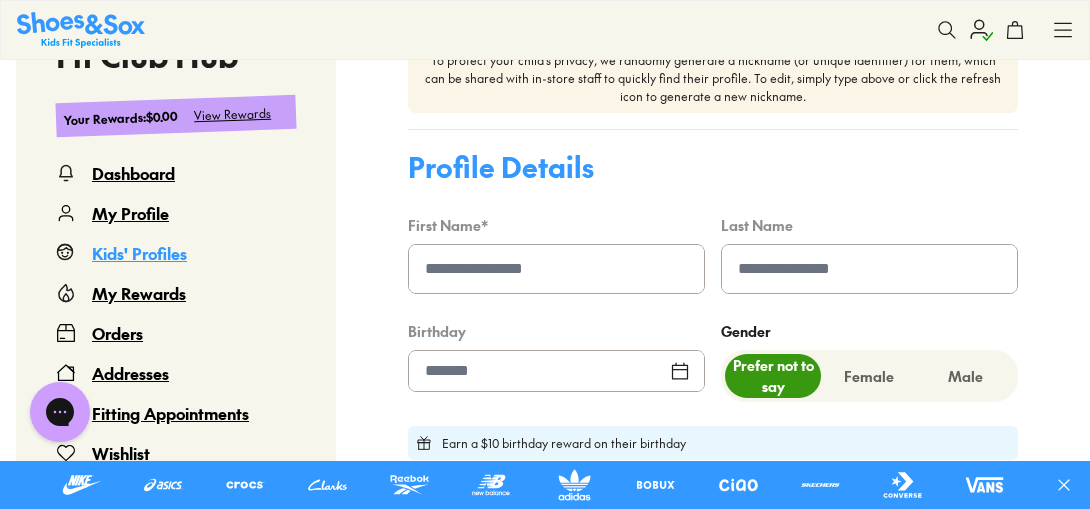 type on "*****" 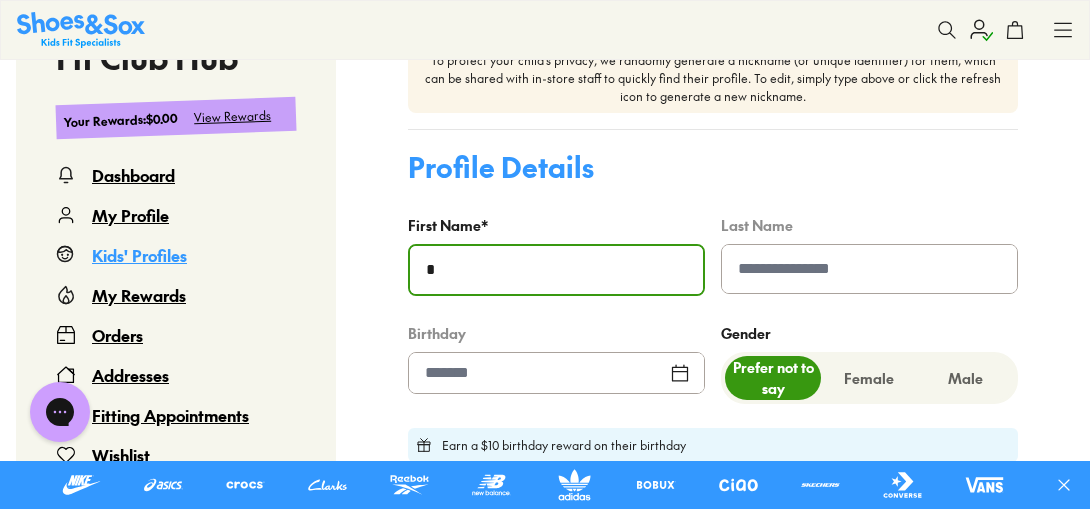 type on "*" 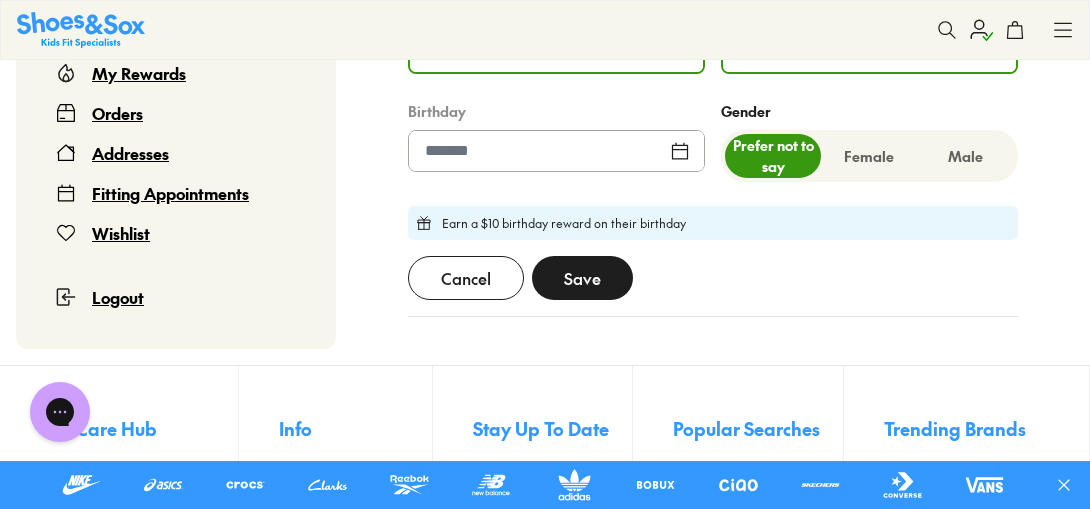 scroll, scrollTop: 1096, scrollLeft: 0, axis: vertical 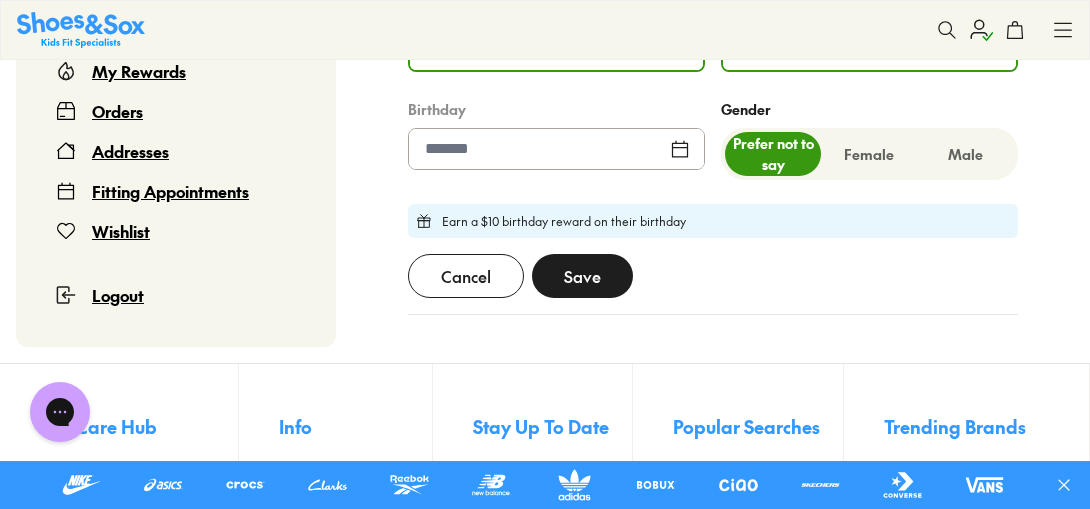 type on "***" 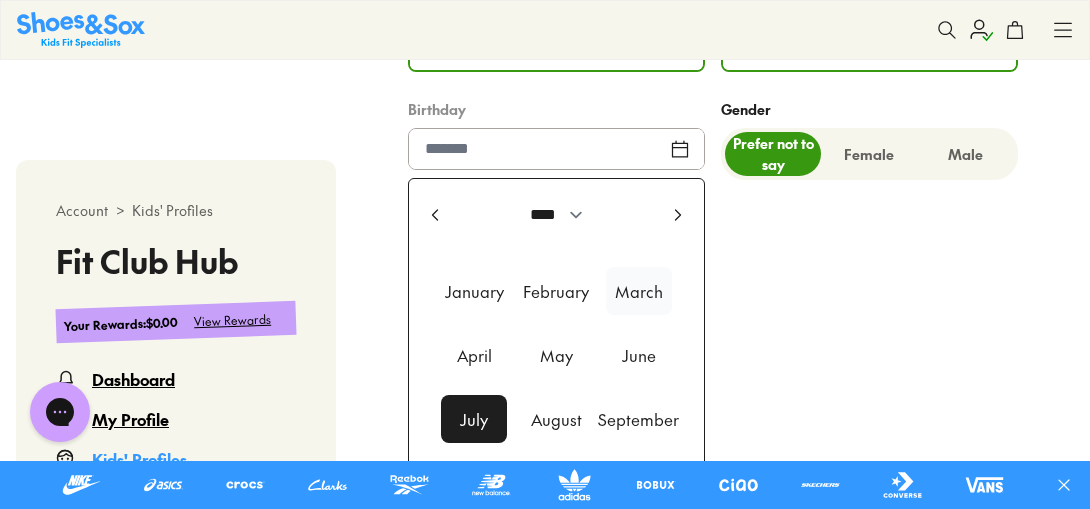 click on "March" at bounding box center (639, 291) 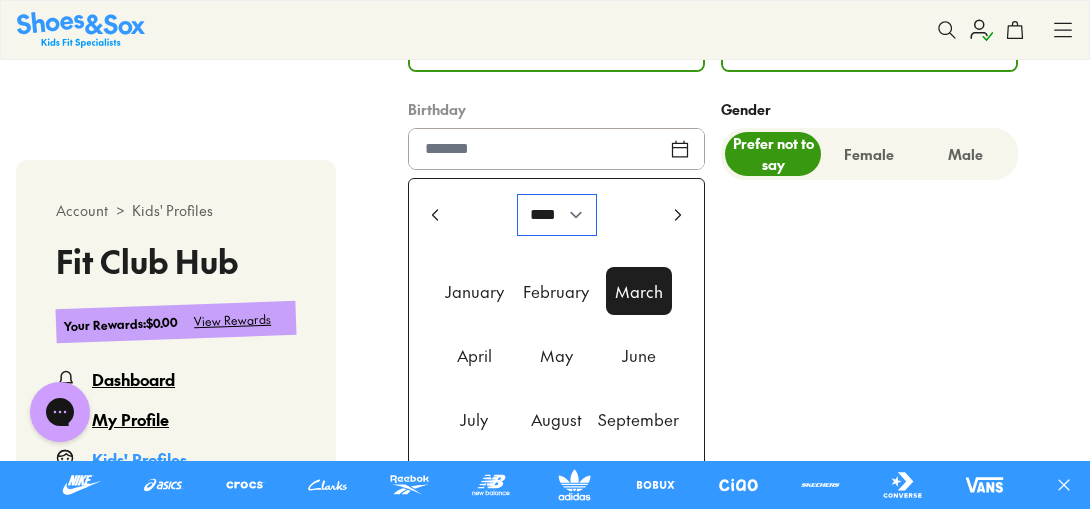 click on "**** **** **** **** **** **** **** **** **** **** **** **** **** **** **** **** **** **** **** **** **** **** **** **** **** **** **** **** **** **** **** **** **** **** **** **** **** **** **** **** **** **** **** **** **** **** **** **** **** **** **** **** **** **** **** **** **** **** **** **** **** **** **** **** **** **** **** **** **** **** **** **** **** **** **** **** **** **** **** **** **** **** **** **** **** **** **** **** **** **** **** **** **** **** **** **** **** **** **** **** **** **** **** **** **** **** **** **** **** **** **** **** **** **** **** **** **** **** **** **** **** **** **** **** **** **** **** **** **** **** **** **** **** **** **** **** **** **** **** **** **** **** **** **** **** **** **** **** **** **** ****" at bounding box center [557, 215] 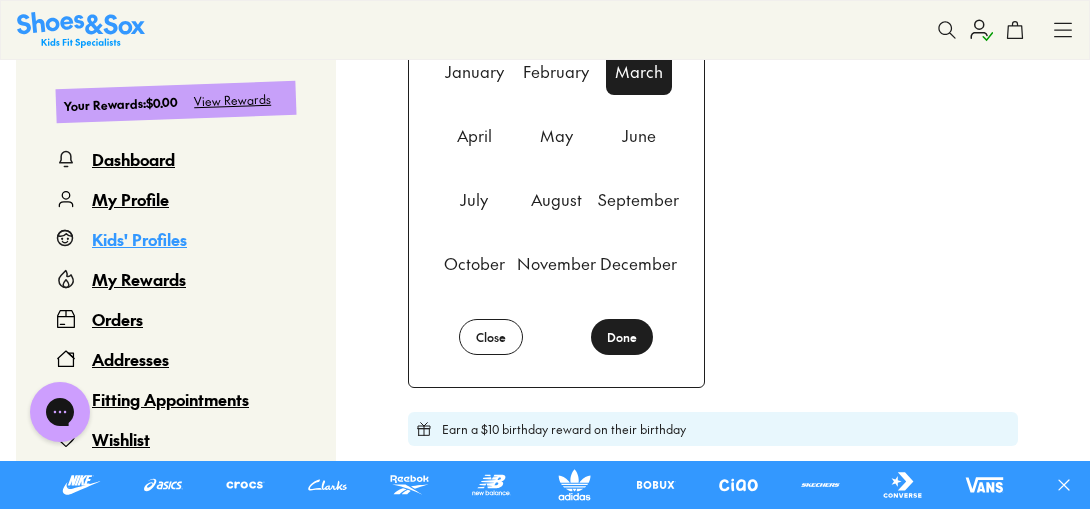 click on "Done" at bounding box center (622, 337) 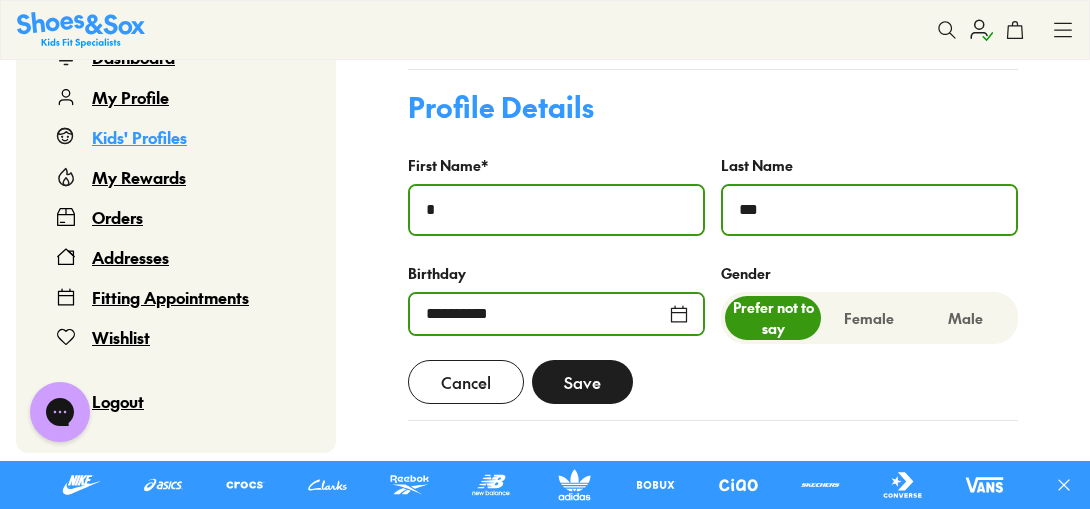 scroll, scrollTop: 1073, scrollLeft: 0, axis: vertical 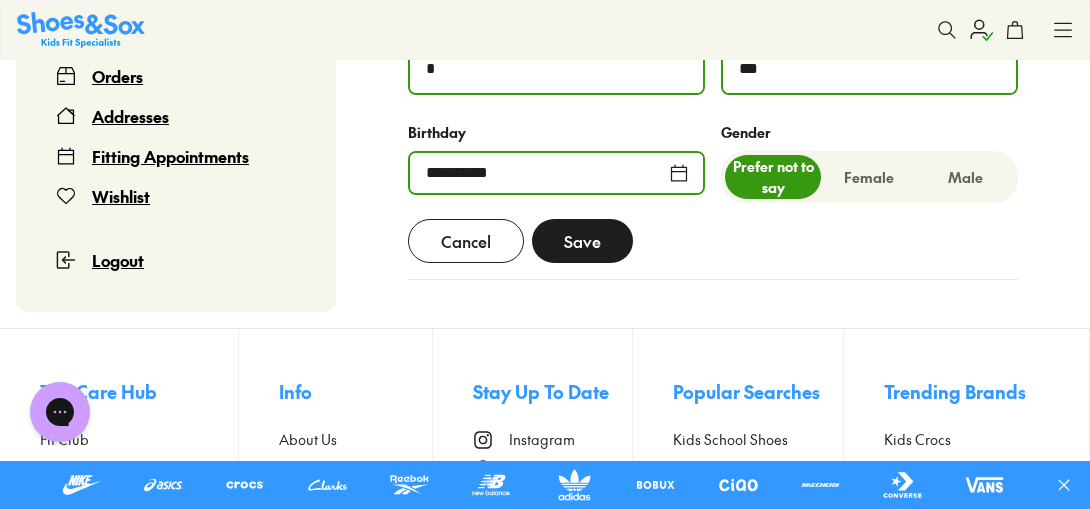 click on "Save" at bounding box center [582, 241] 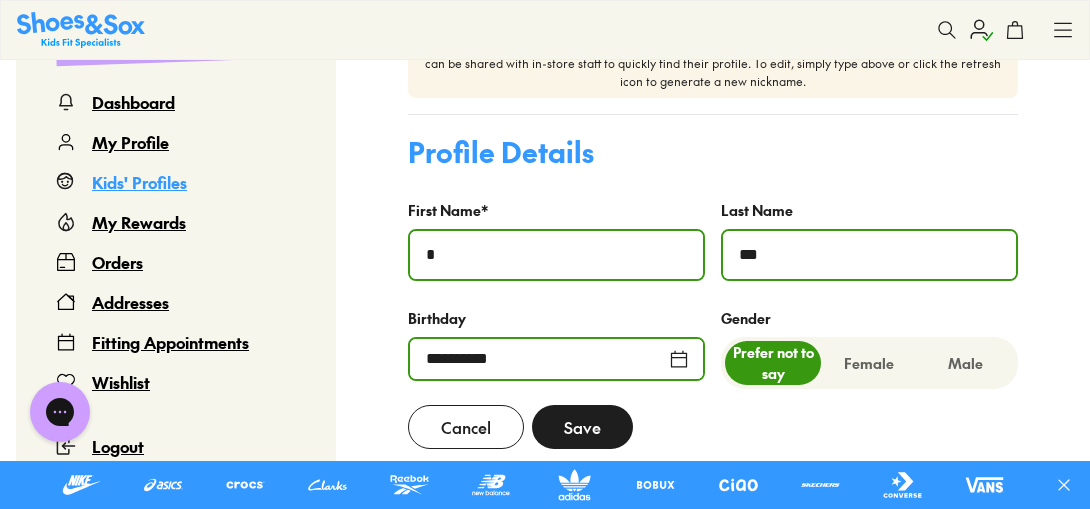 scroll, scrollTop: 736, scrollLeft: 0, axis: vertical 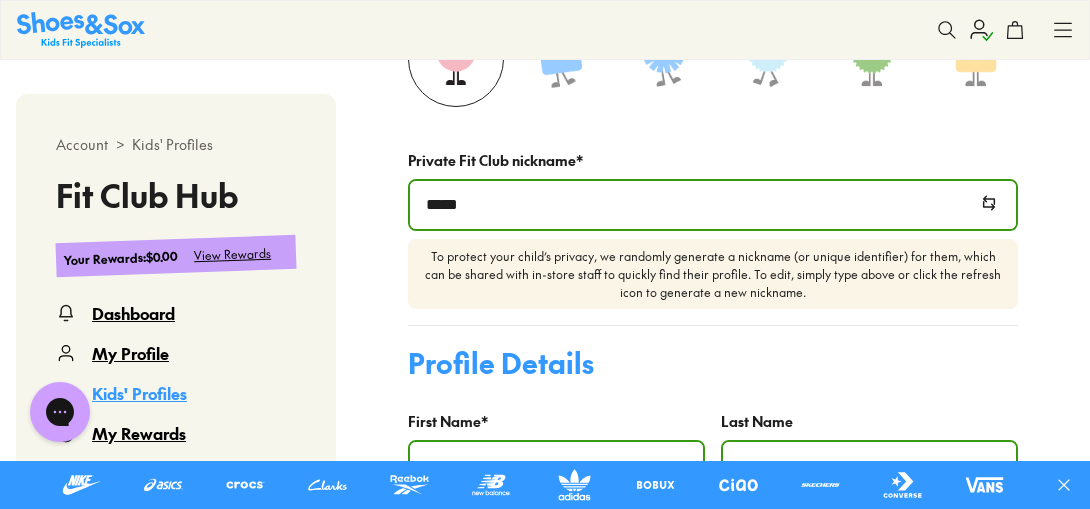 click on "Kids' Profiles" at bounding box center [139, 393] 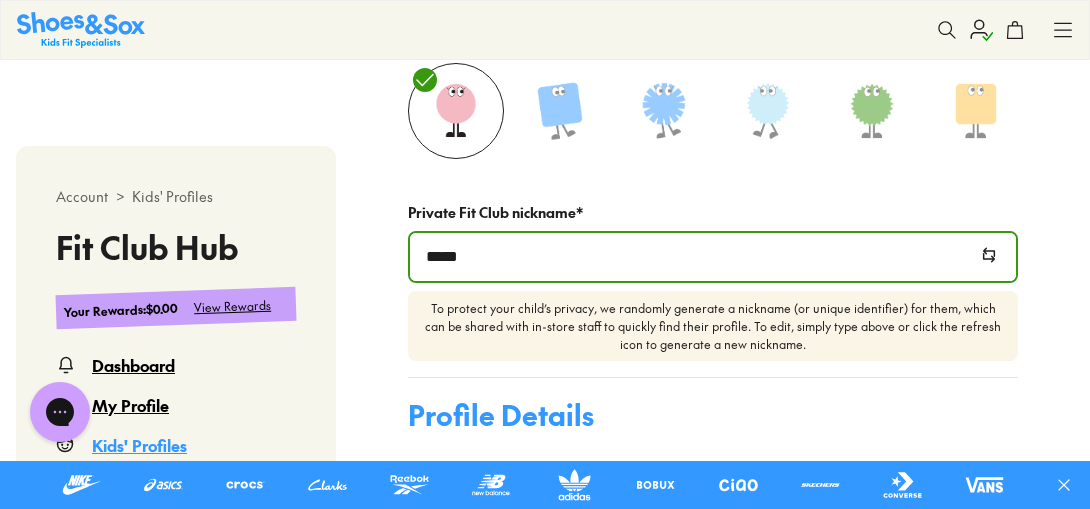 scroll, scrollTop: 670, scrollLeft: 0, axis: vertical 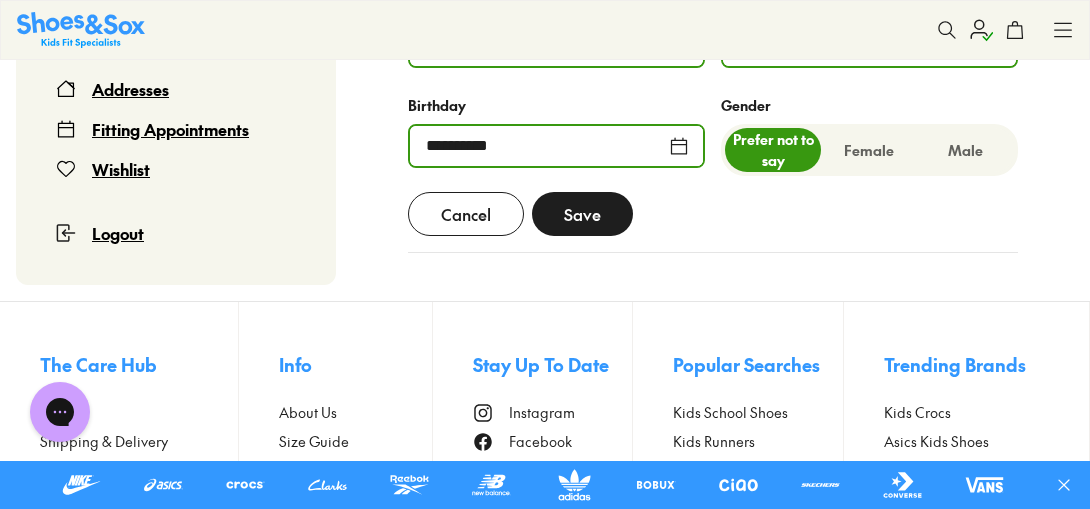 click on "**********" at bounding box center [713, -122] 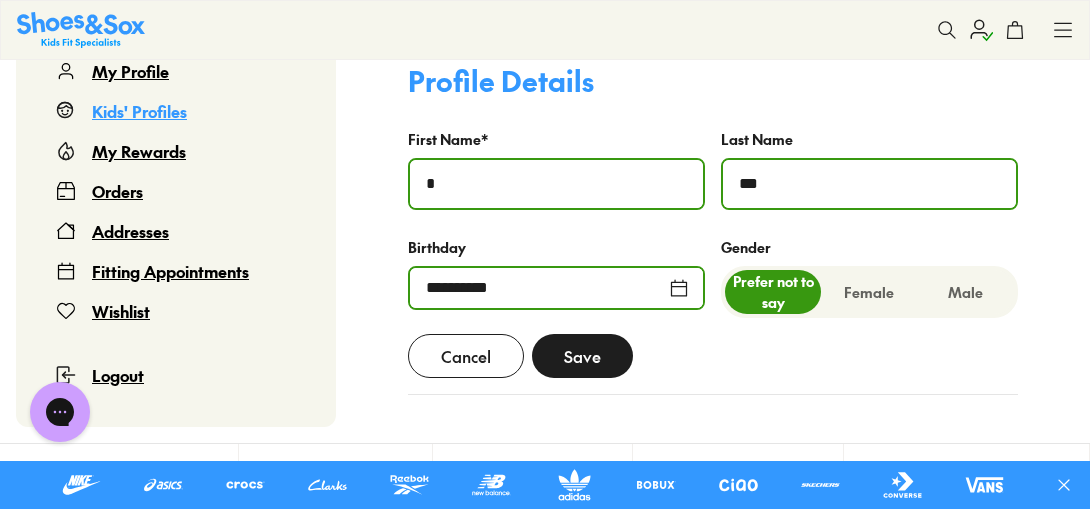 scroll, scrollTop: 1015, scrollLeft: 0, axis: vertical 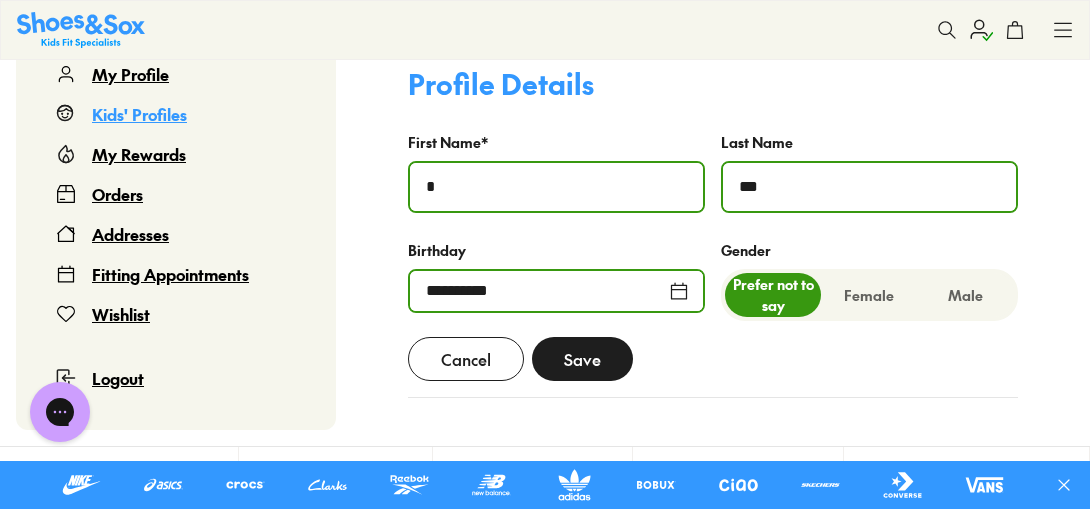 click on "Kids' Profiles" at bounding box center [139, 114] 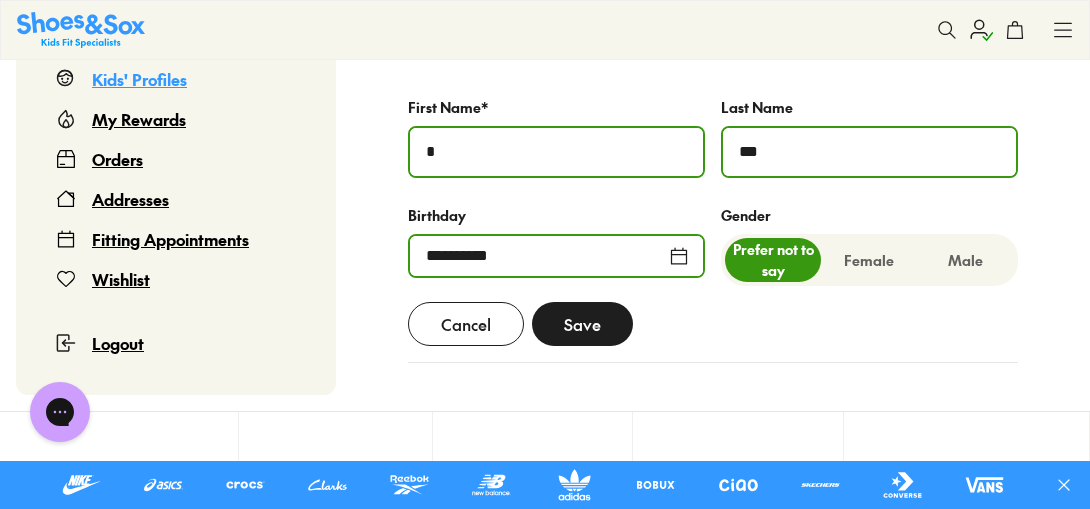 scroll, scrollTop: 1098, scrollLeft: 0, axis: vertical 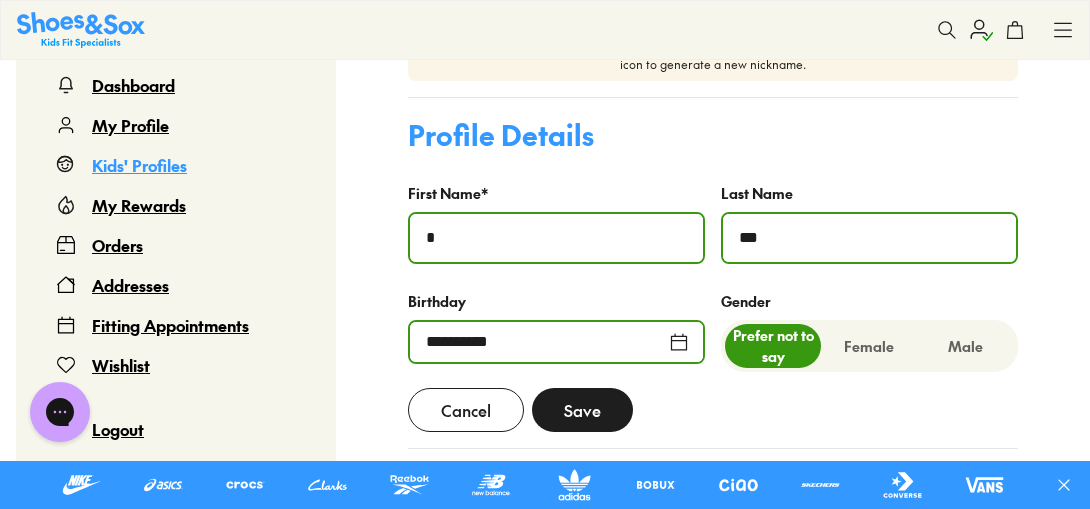 click on "Save" at bounding box center (582, 410) 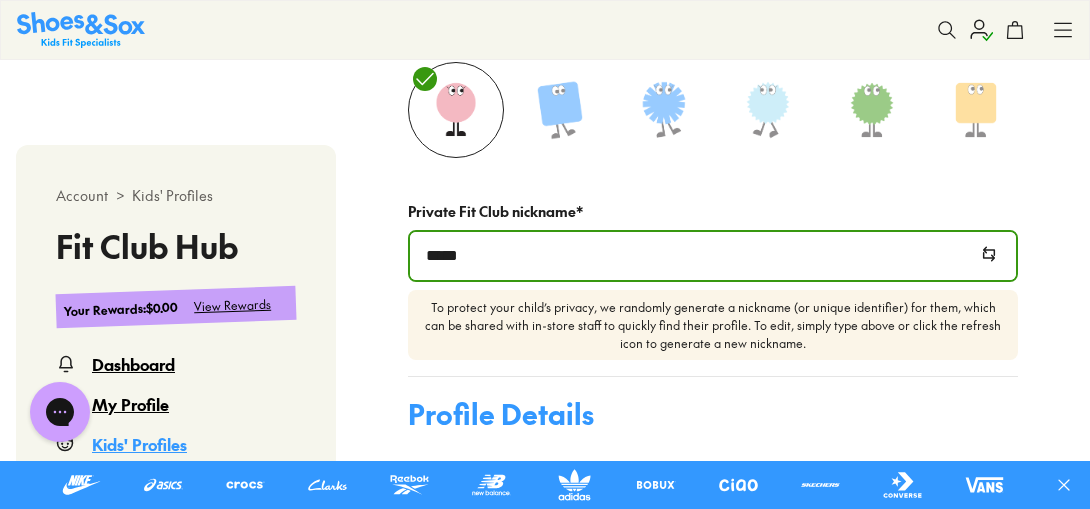 scroll, scrollTop: 683, scrollLeft: 0, axis: vertical 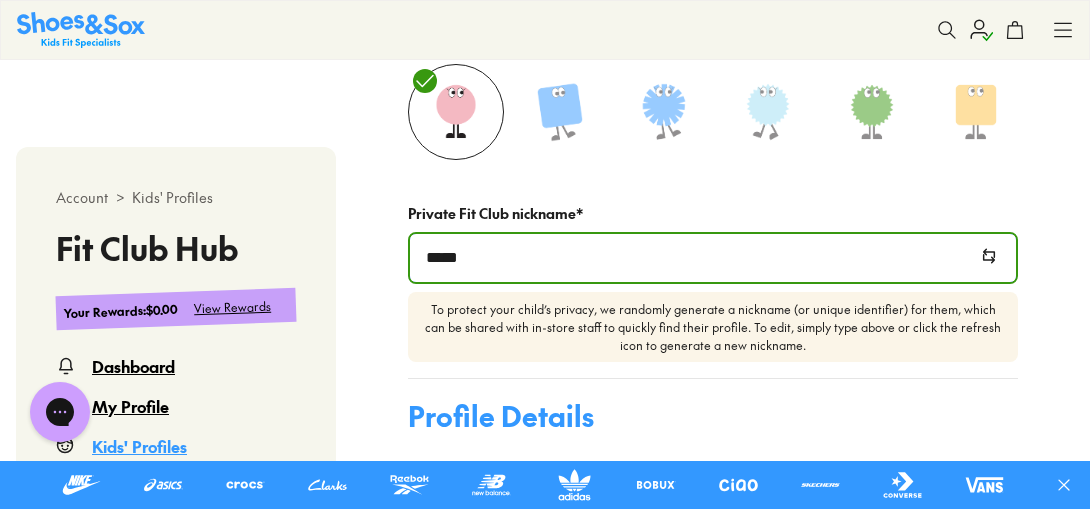 click on "*****" at bounding box center [713, 258] 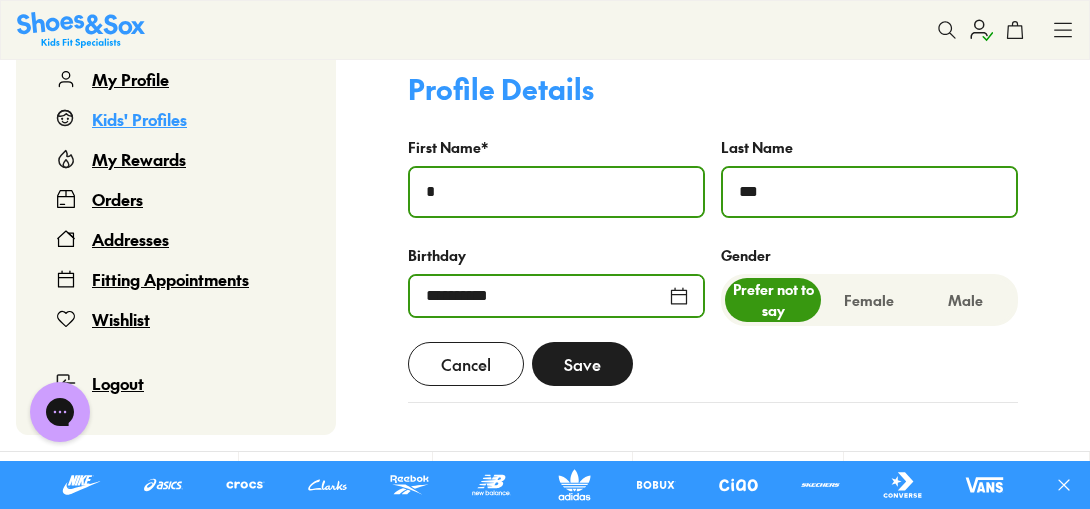 scroll, scrollTop: 1009, scrollLeft: 0, axis: vertical 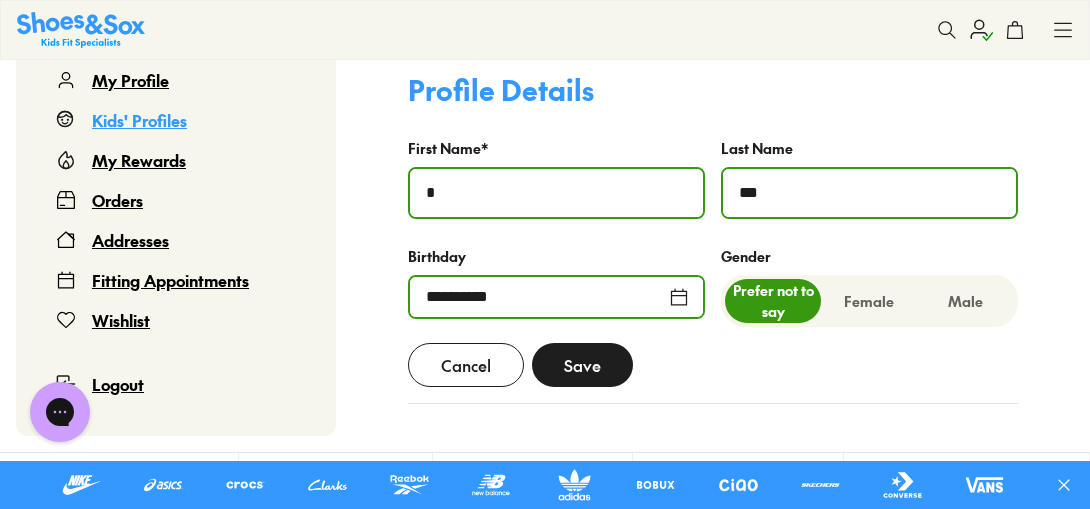 click on "Kids' Profiles" at bounding box center (139, 120) 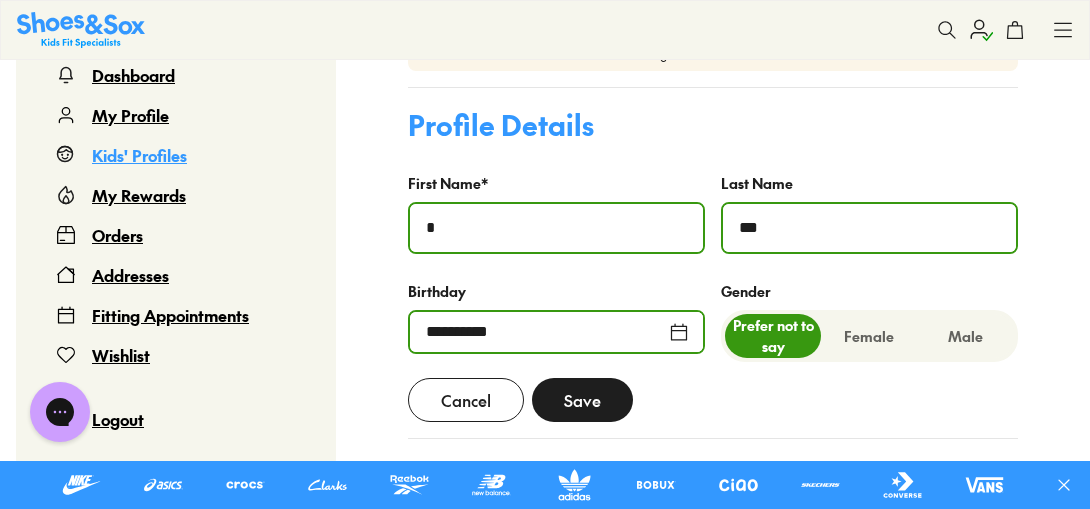 scroll, scrollTop: 966, scrollLeft: 0, axis: vertical 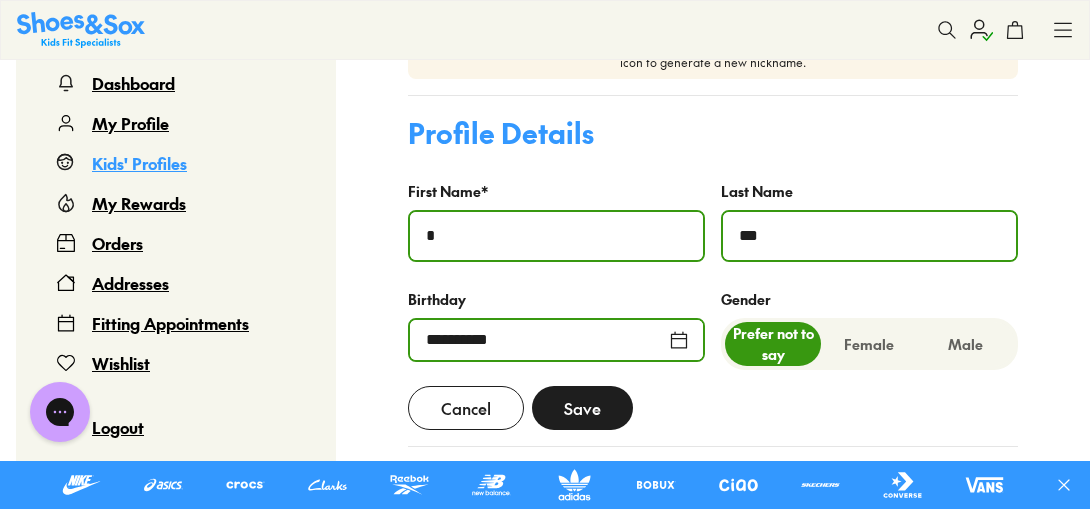 click on "Kids' Profiles" at bounding box center [139, 163] 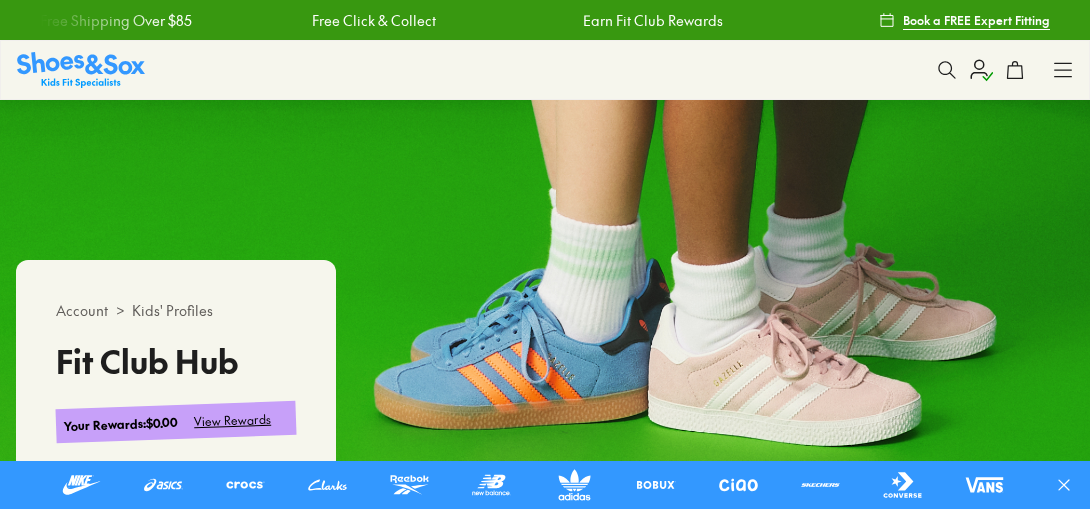 scroll, scrollTop: 399, scrollLeft: 0, axis: vertical 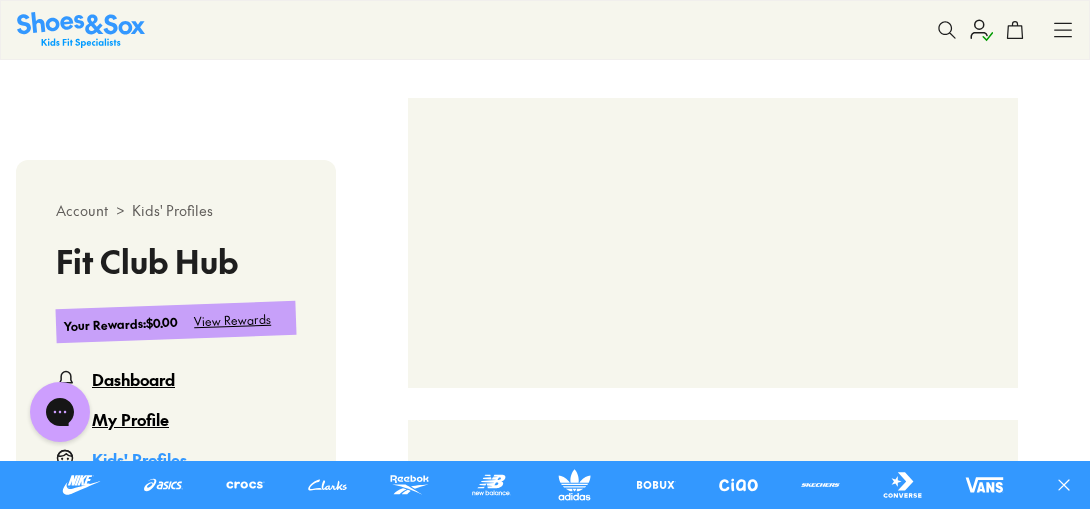 select 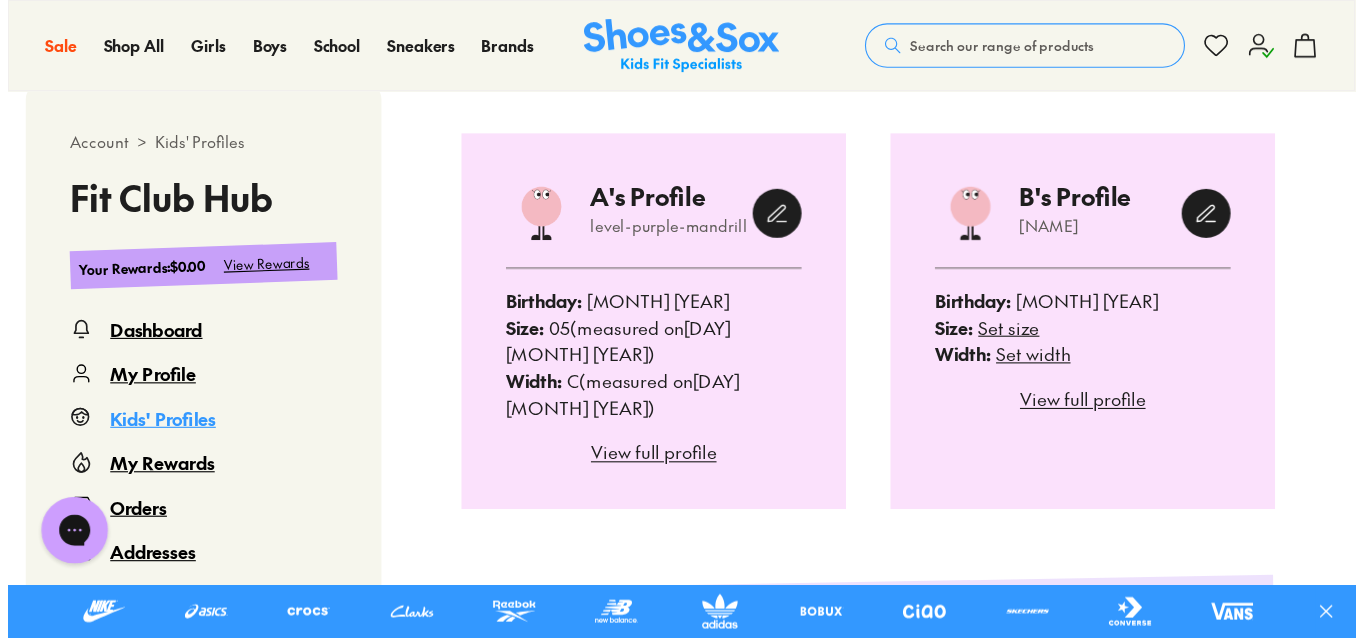 scroll, scrollTop: 547, scrollLeft: 0, axis: vertical 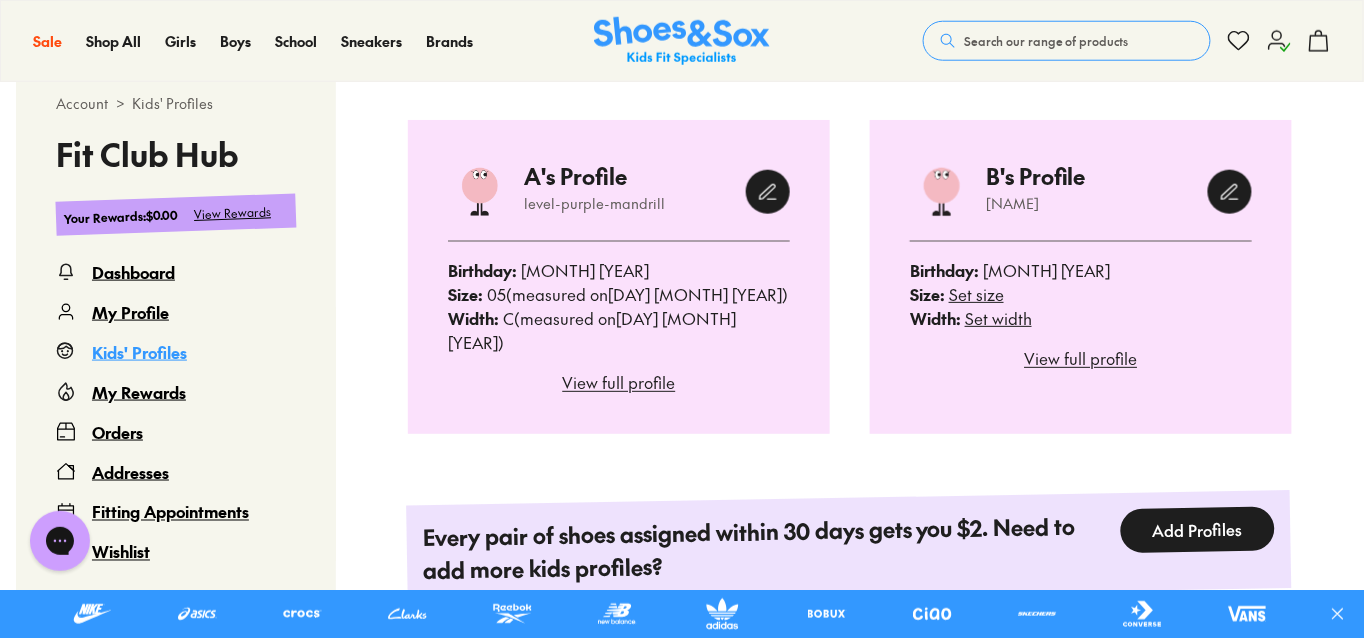 drag, startPoint x: 856, startPoint y: 60, endPoint x: 801, endPoint y: 394, distance: 338.49814 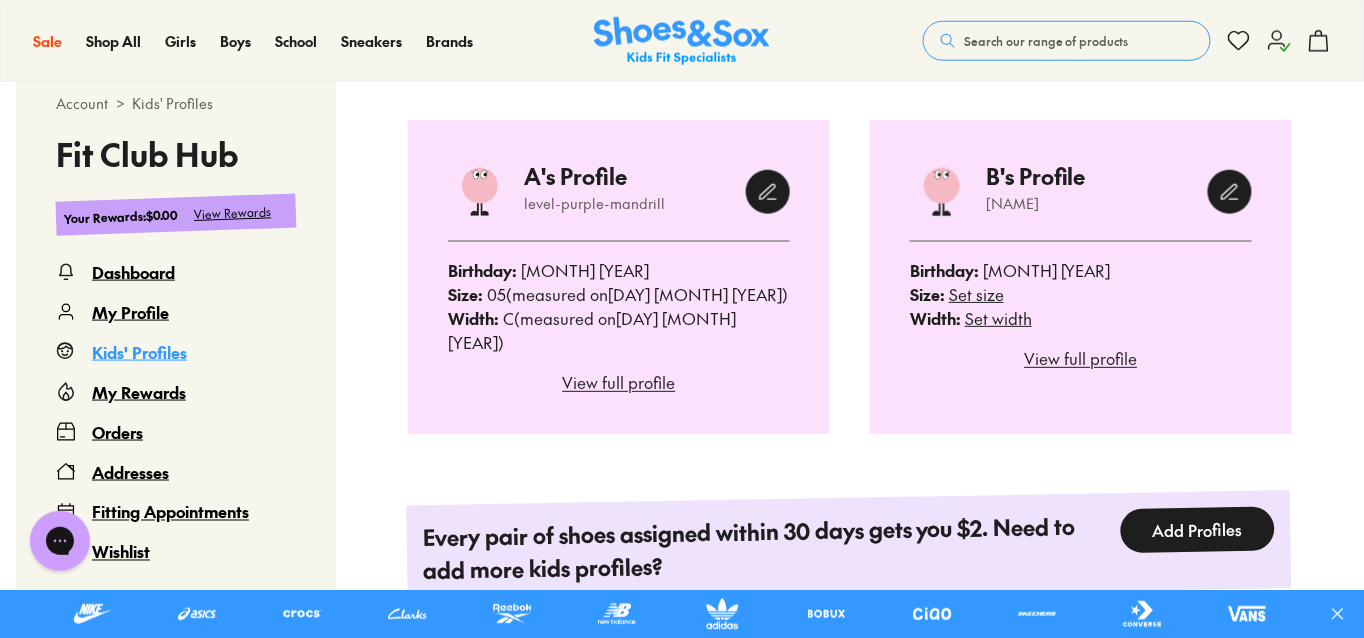 click on "Set size" at bounding box center (976, 294) 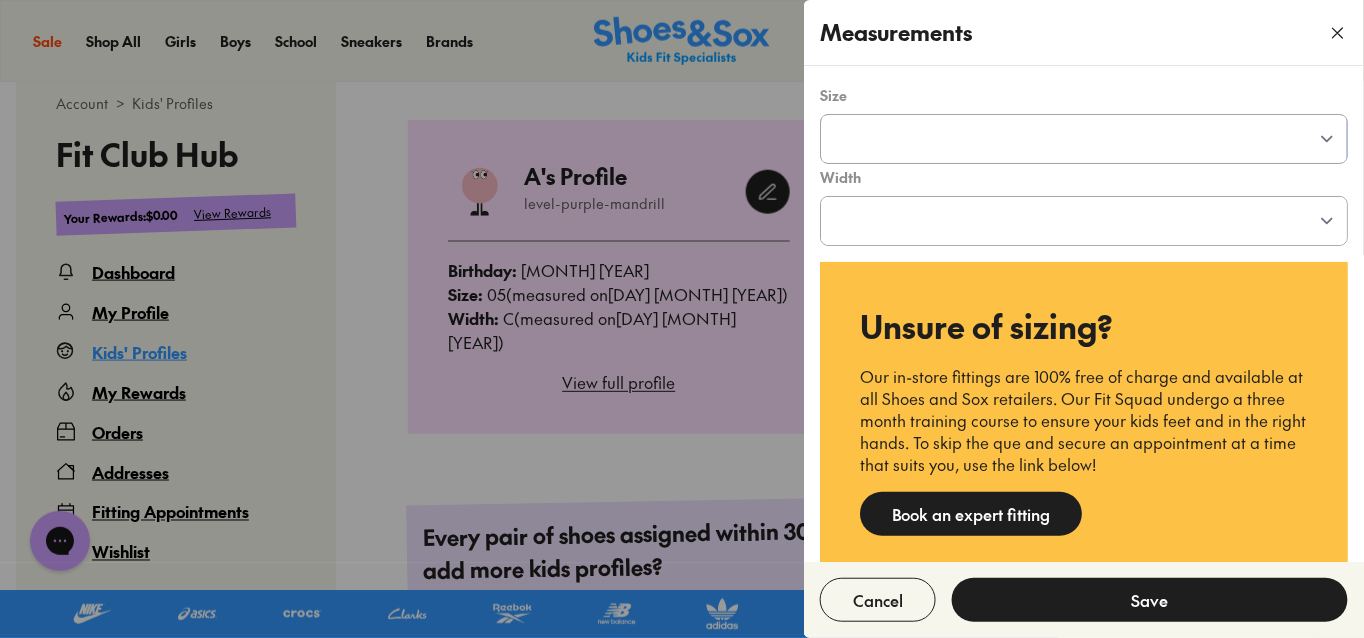 click on "**********" at bounding box center [1084, 139] 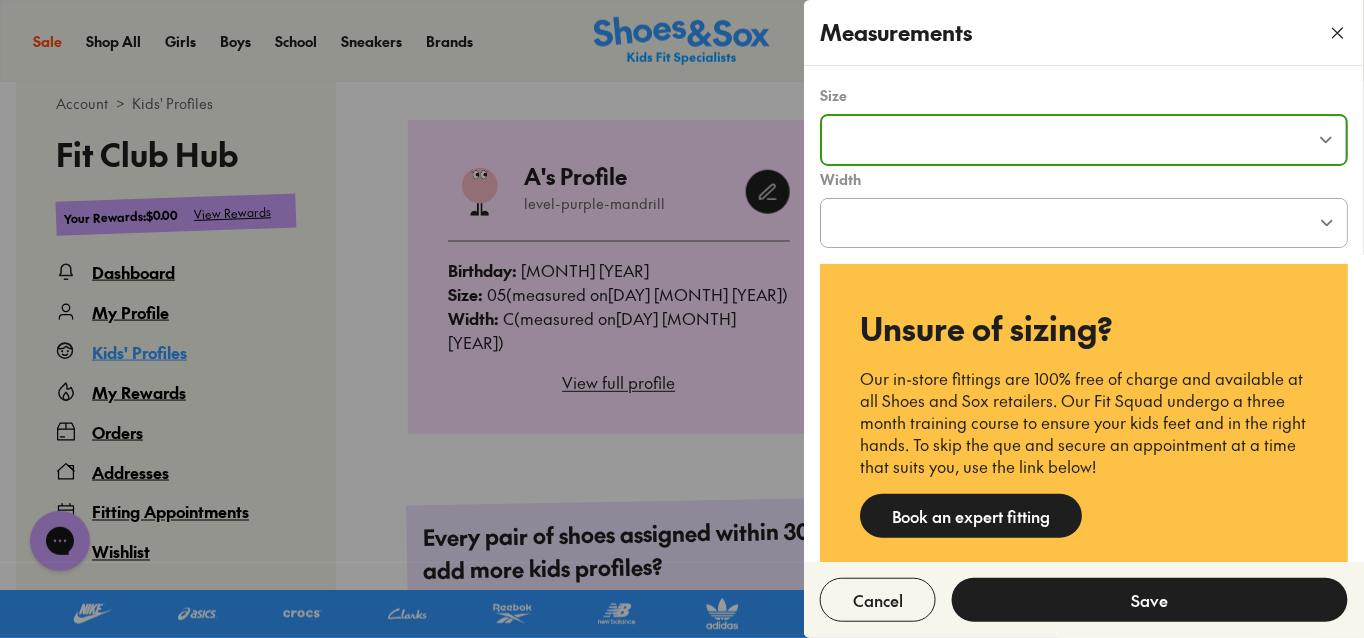 select on "**" 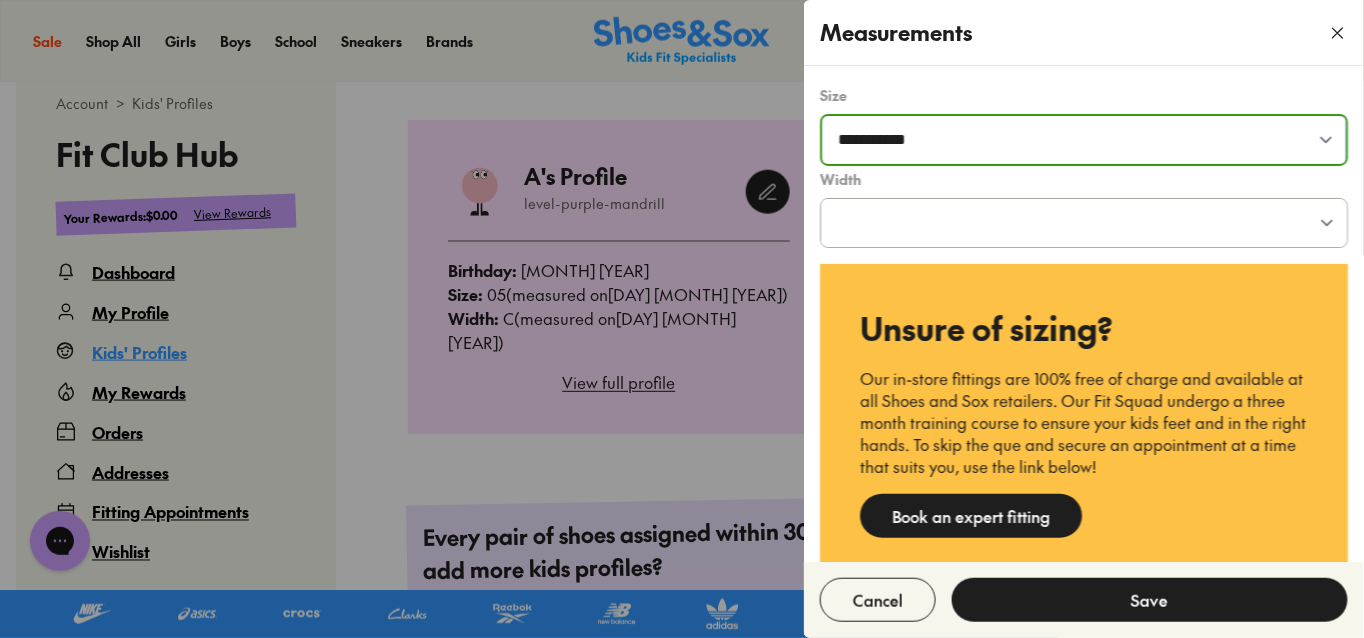 click on "**********" at bounding box center [1084, 140] 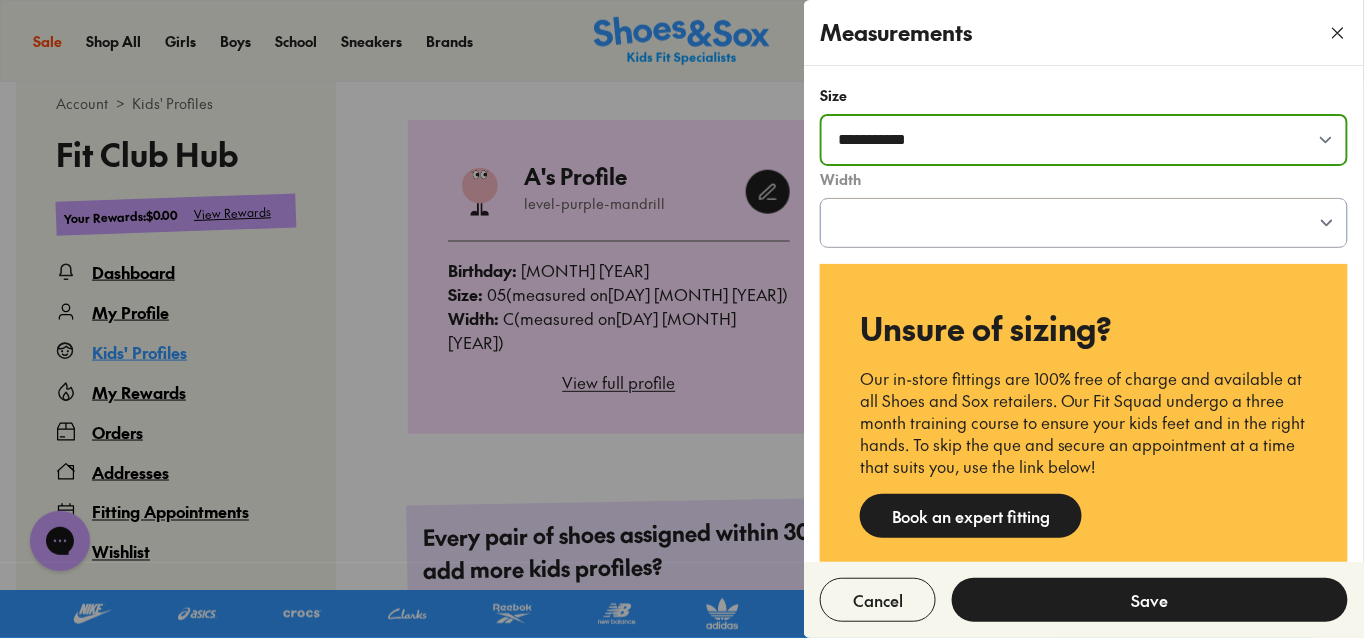 click on "**********" at bounding box center (1084, 223) 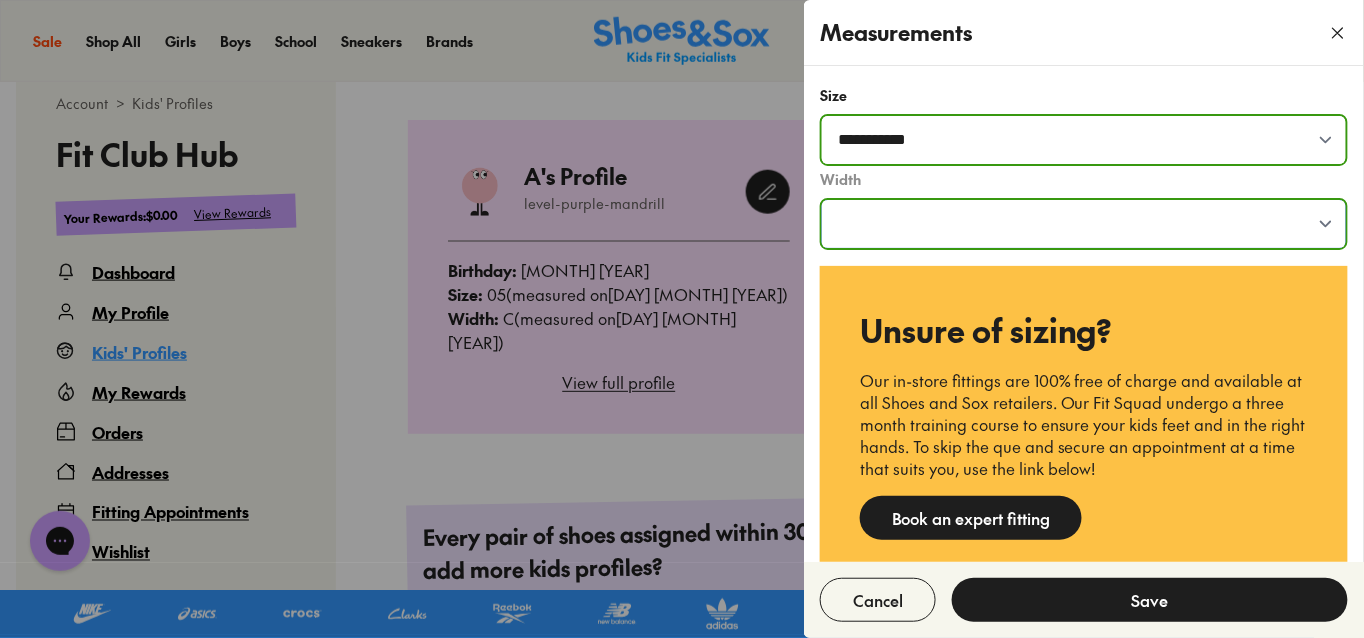 select on "*" 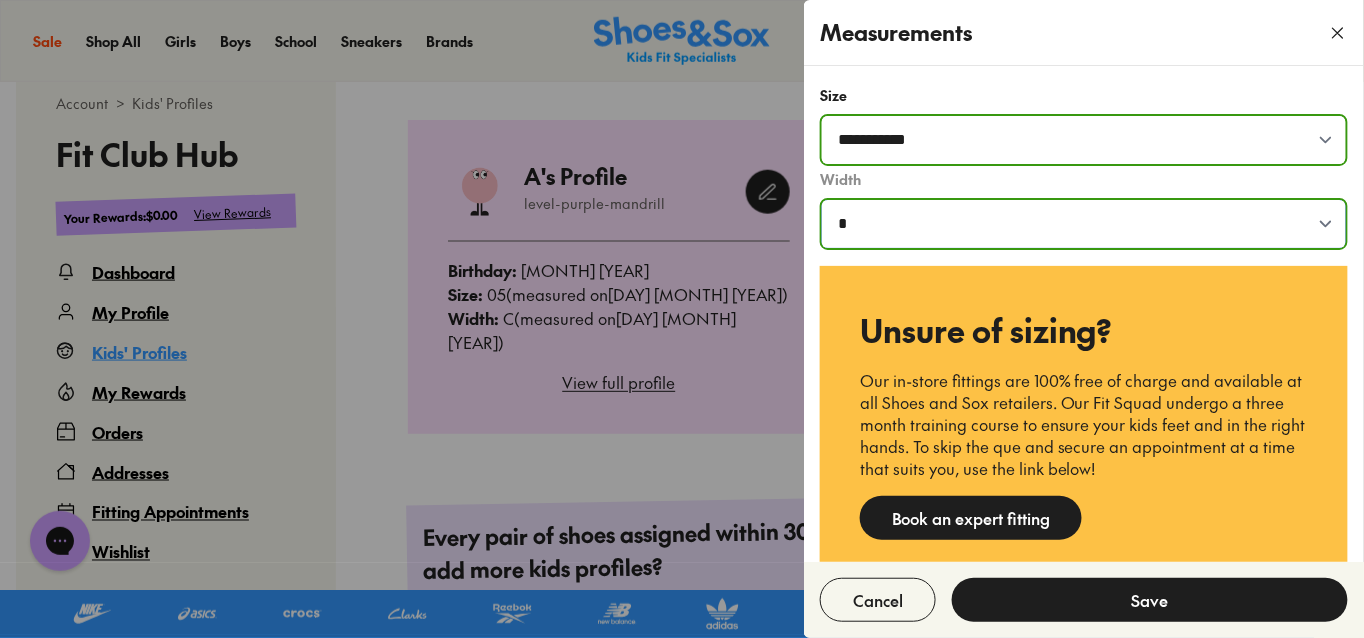 click on "**********" at bounding box center [1084, 224] 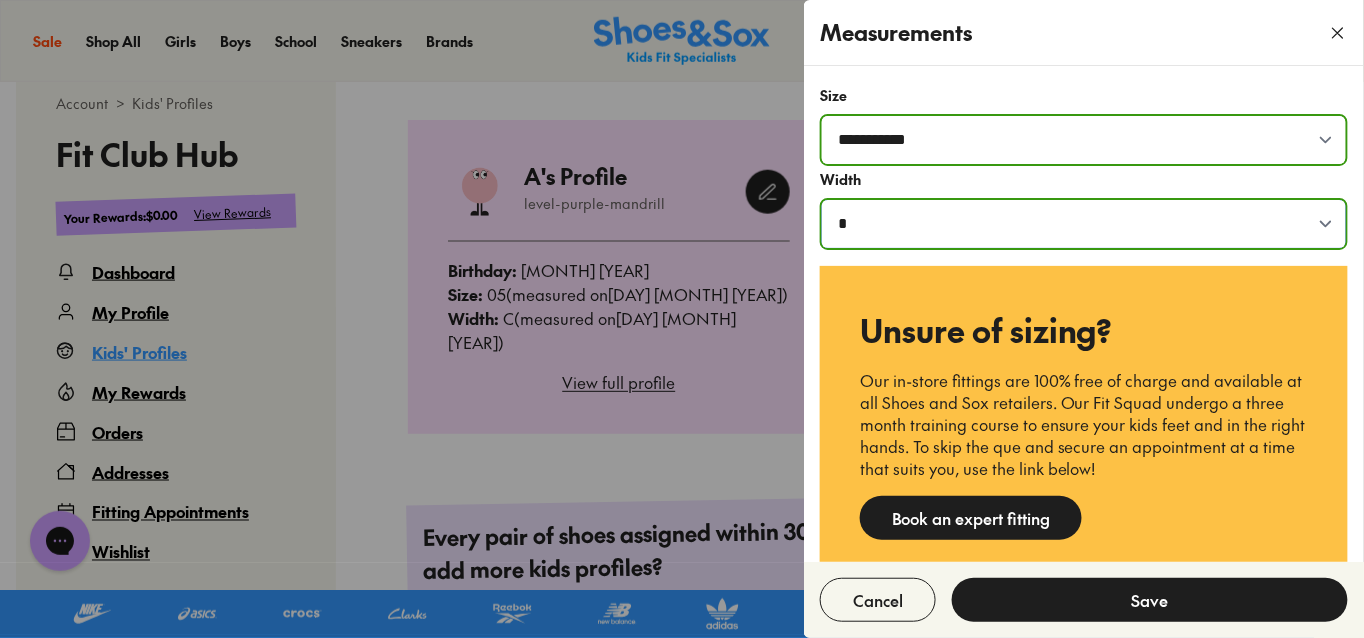 scroll, scrollTop: 31, scrollLeft: 0, axis: vertical 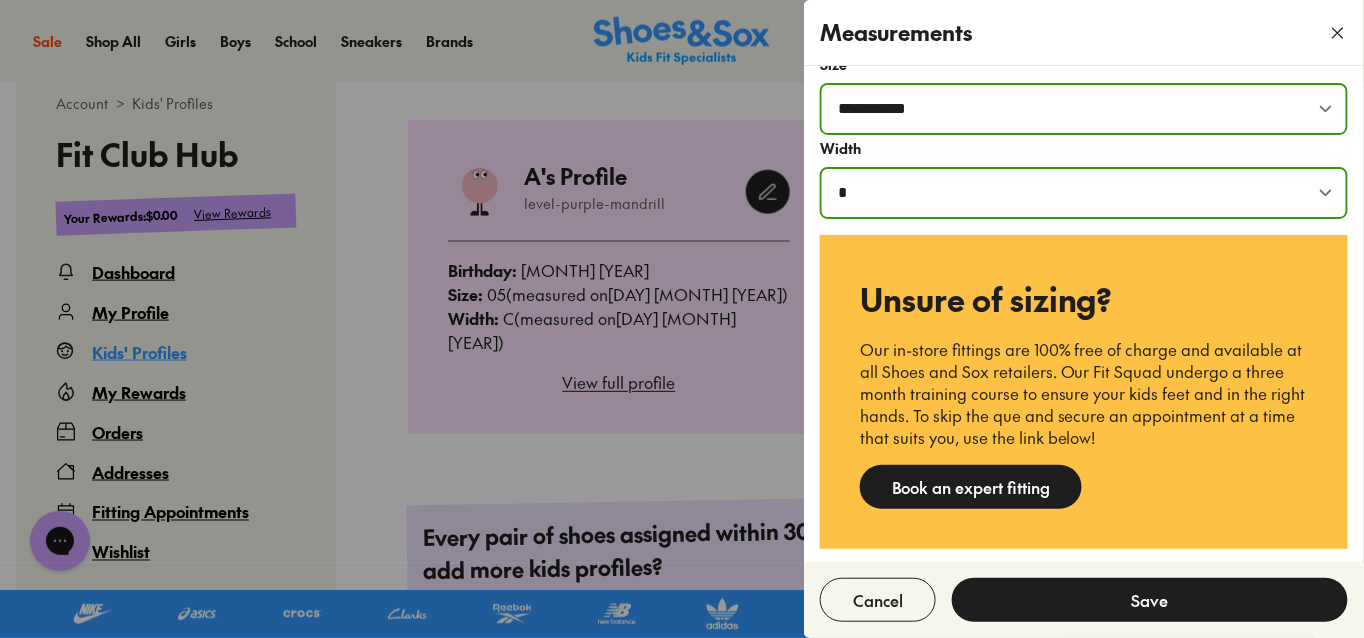 click on "Save" at bounding box center (1150, 600) 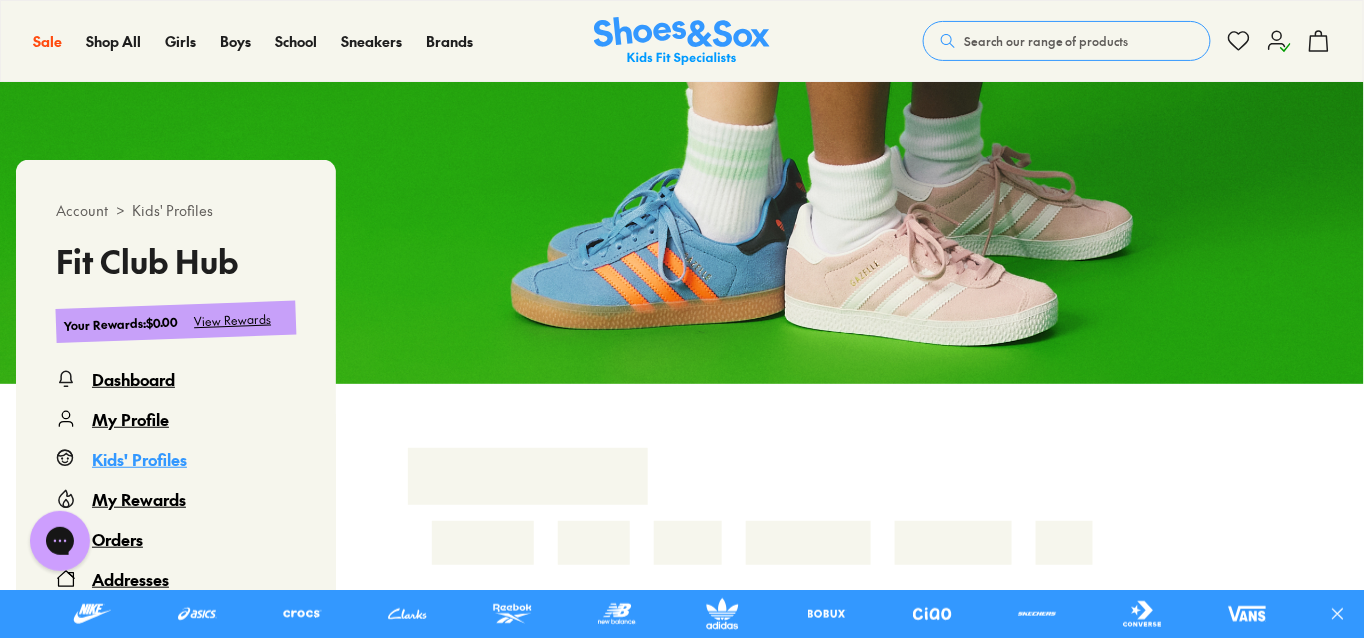 scroll, scrollTop: 462, scrollLeft: 0, axis: vertical 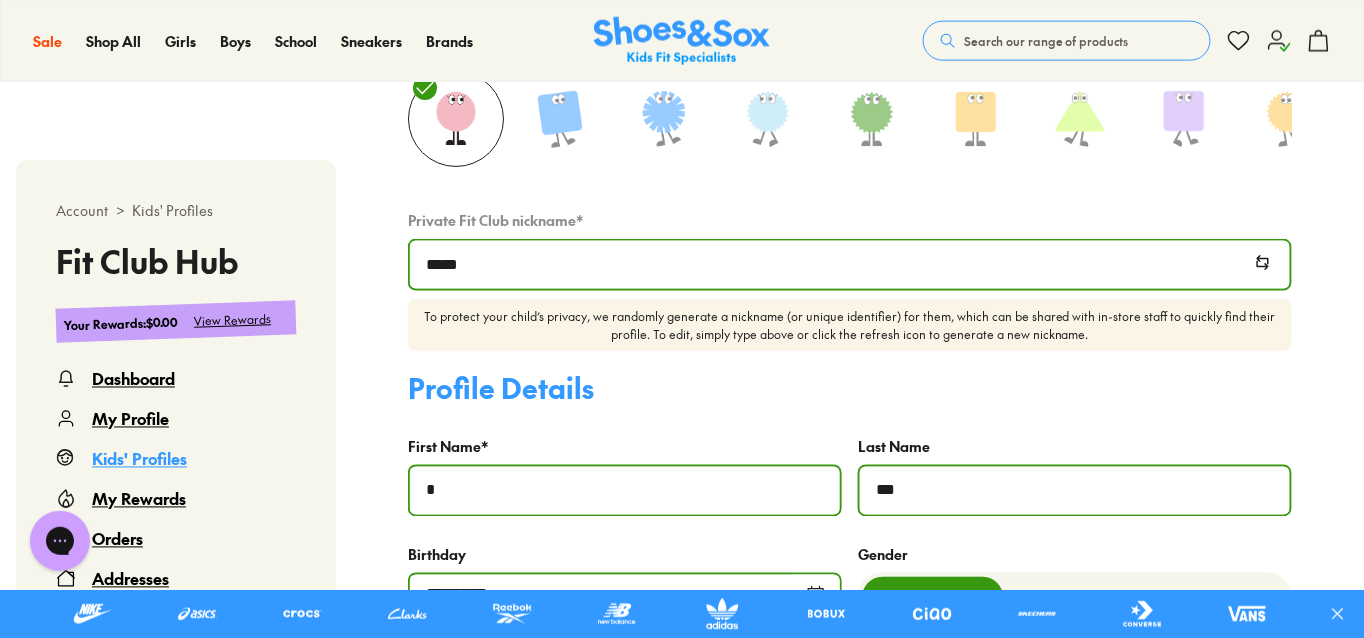 select 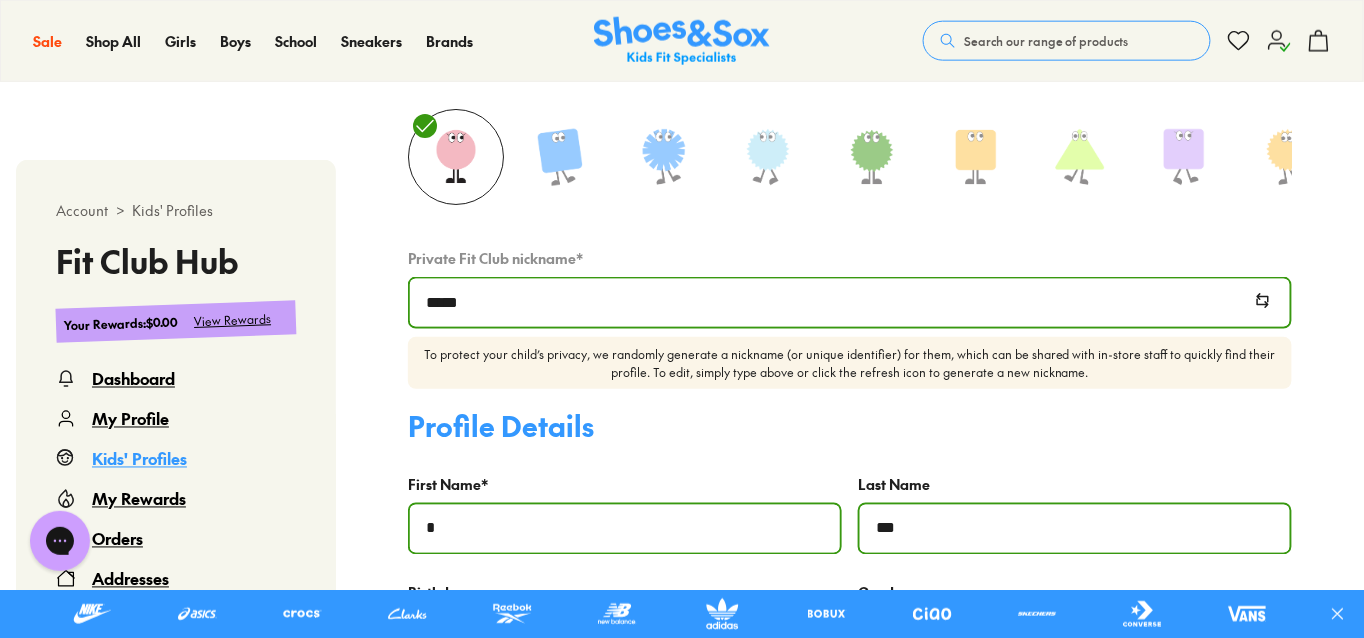 scroll, scrollTop: 647, scrollLeft: 0, axis: vertical 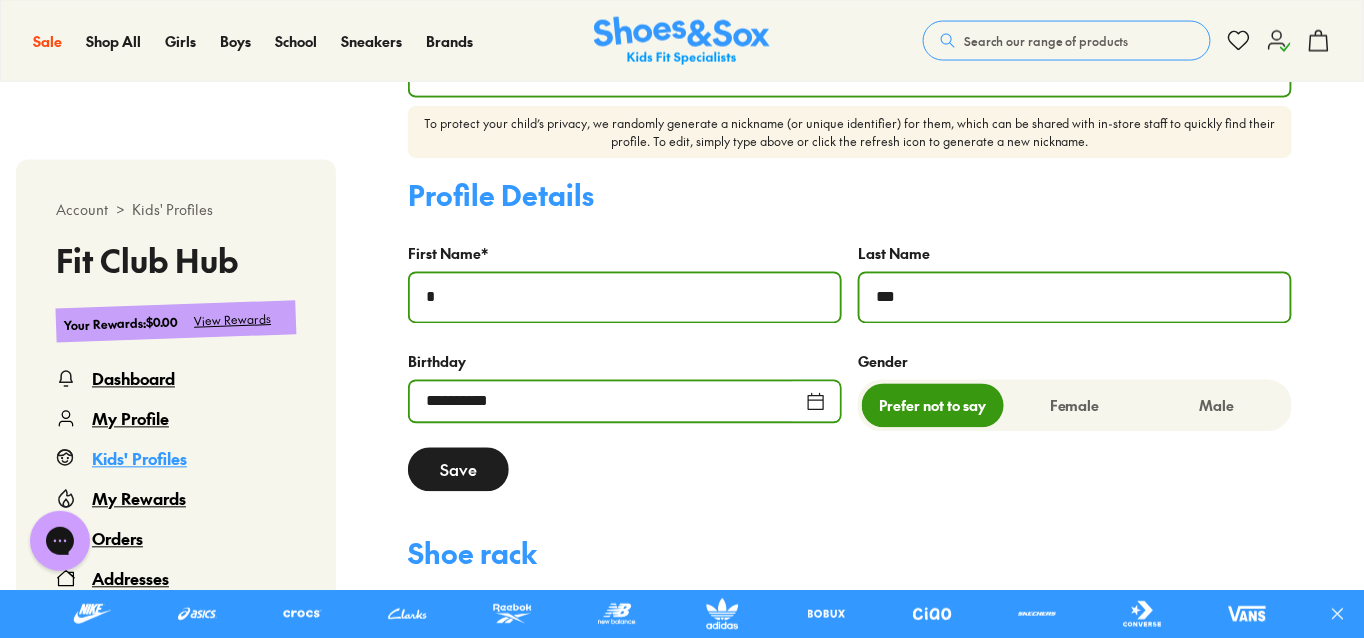 click on "Save" at bounding box center (458, 470) 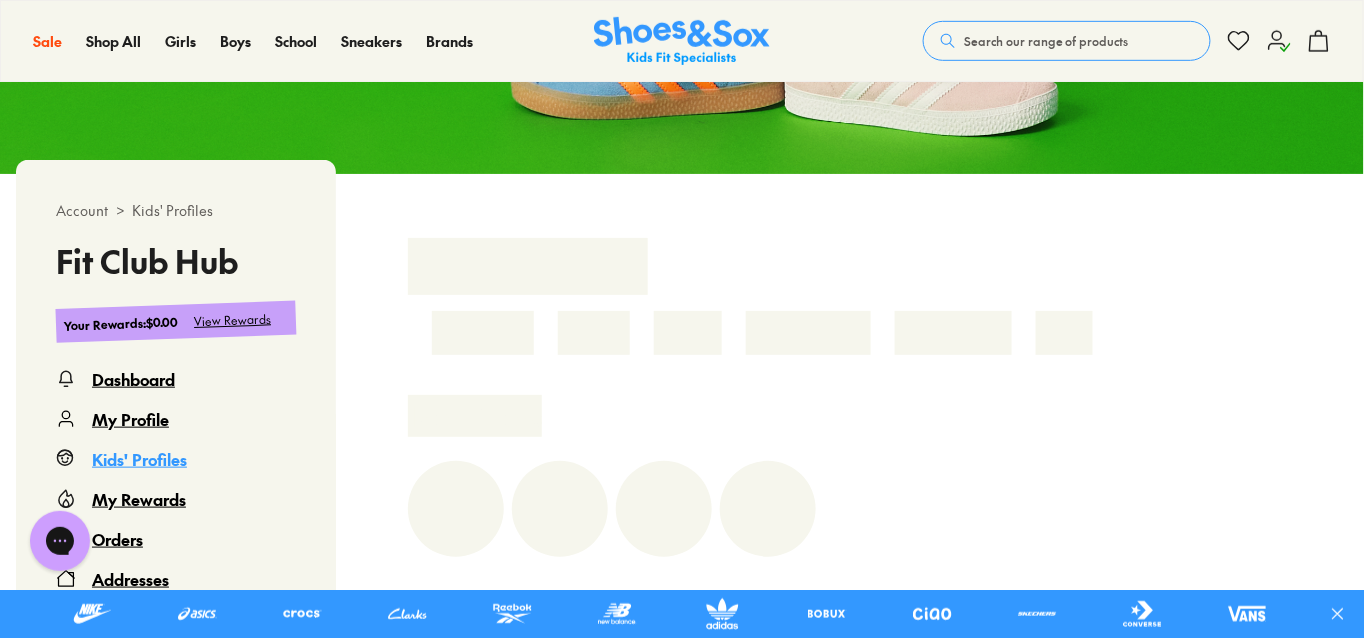 scroll, scrollTop: 331, scrollLeft: 0, axis: vertical 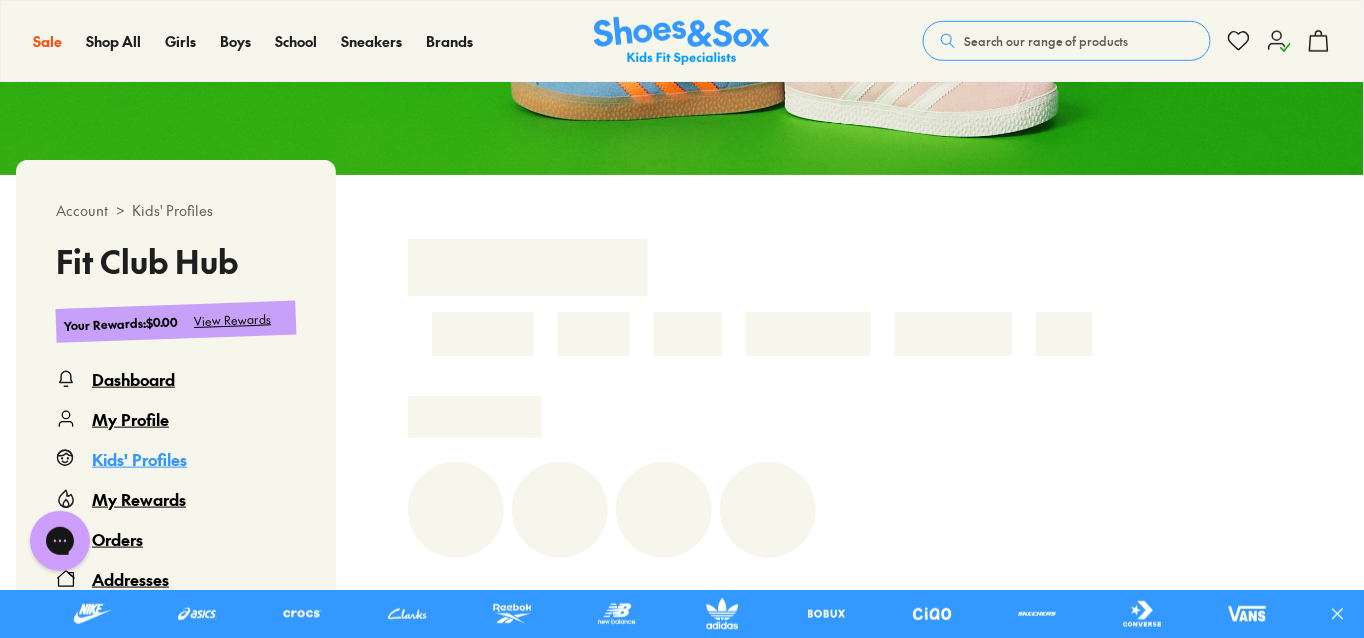 click on "Kids' Profiles" at bounding box center (139, 459) 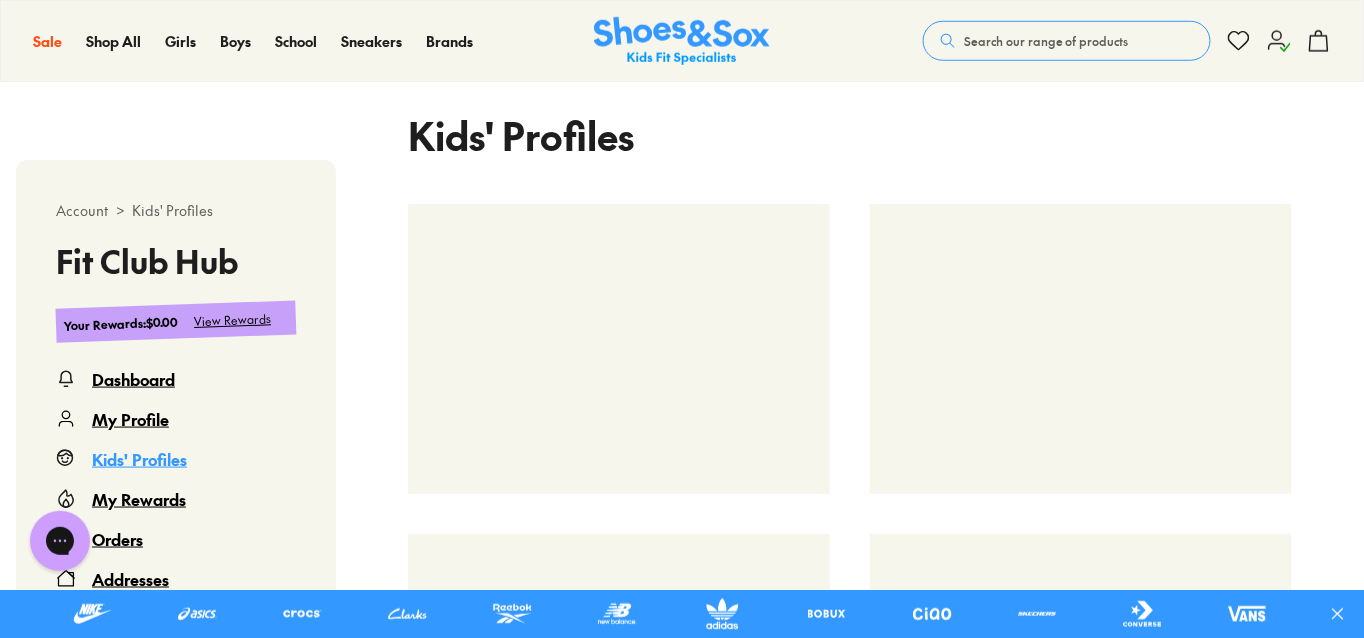 scroll, scrollTop: 458, scrollLeft: 0, axis: vertical 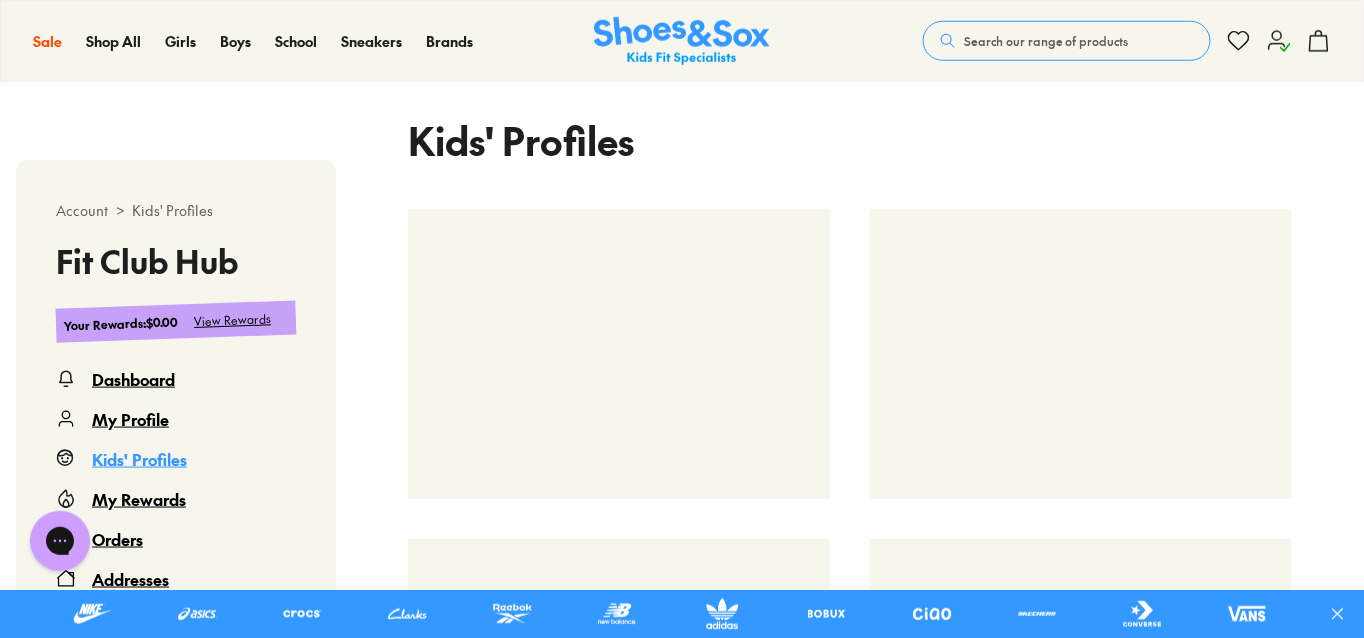 select 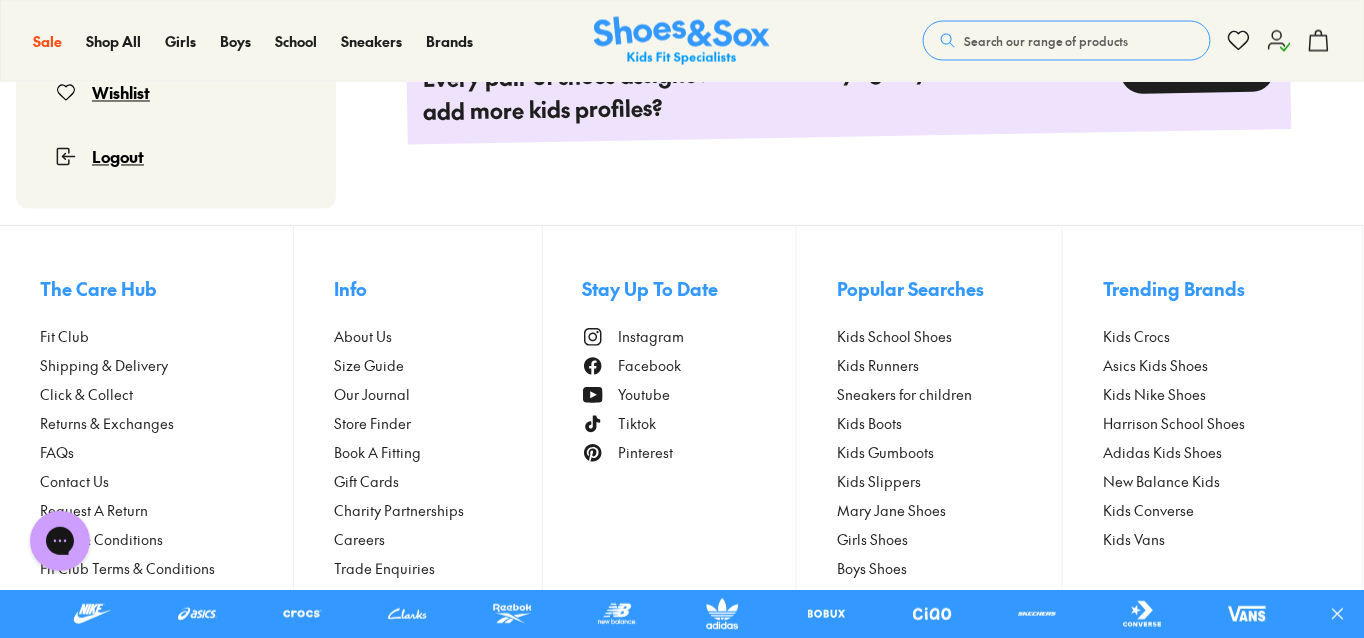 scroll, scrollTop: 1010, scrollLeft: 0, axis: vertical 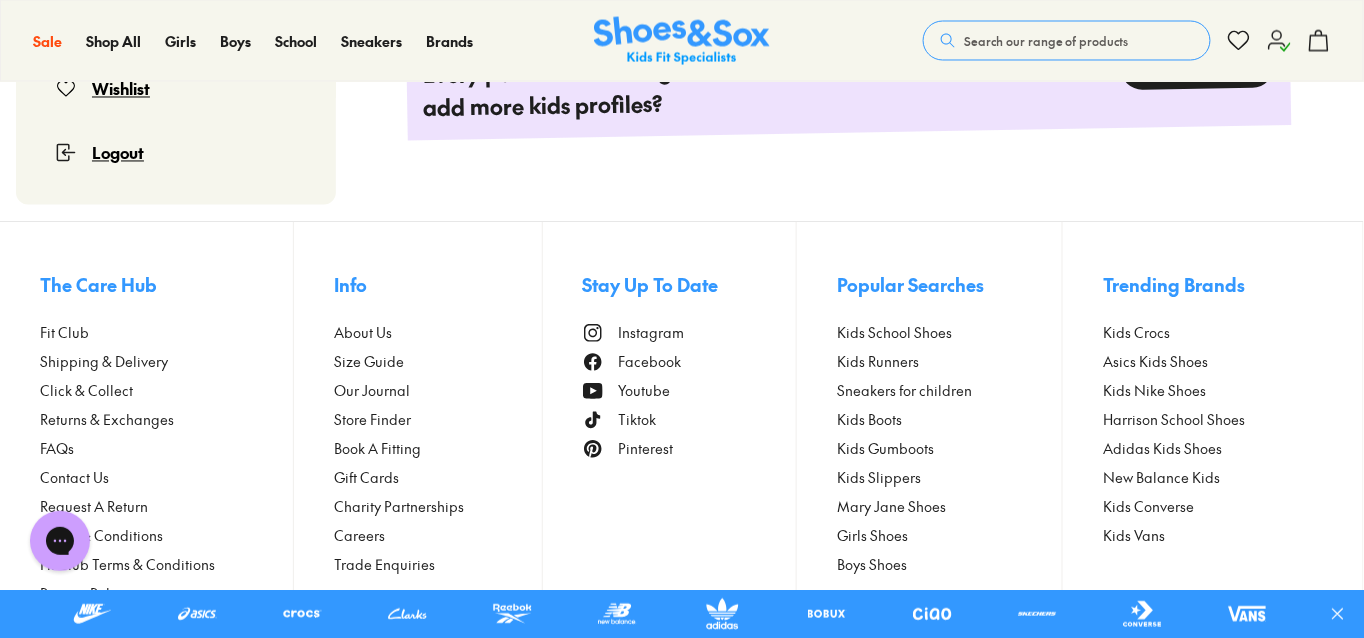 click on "Size Guide" at bounding box center (369, 361) 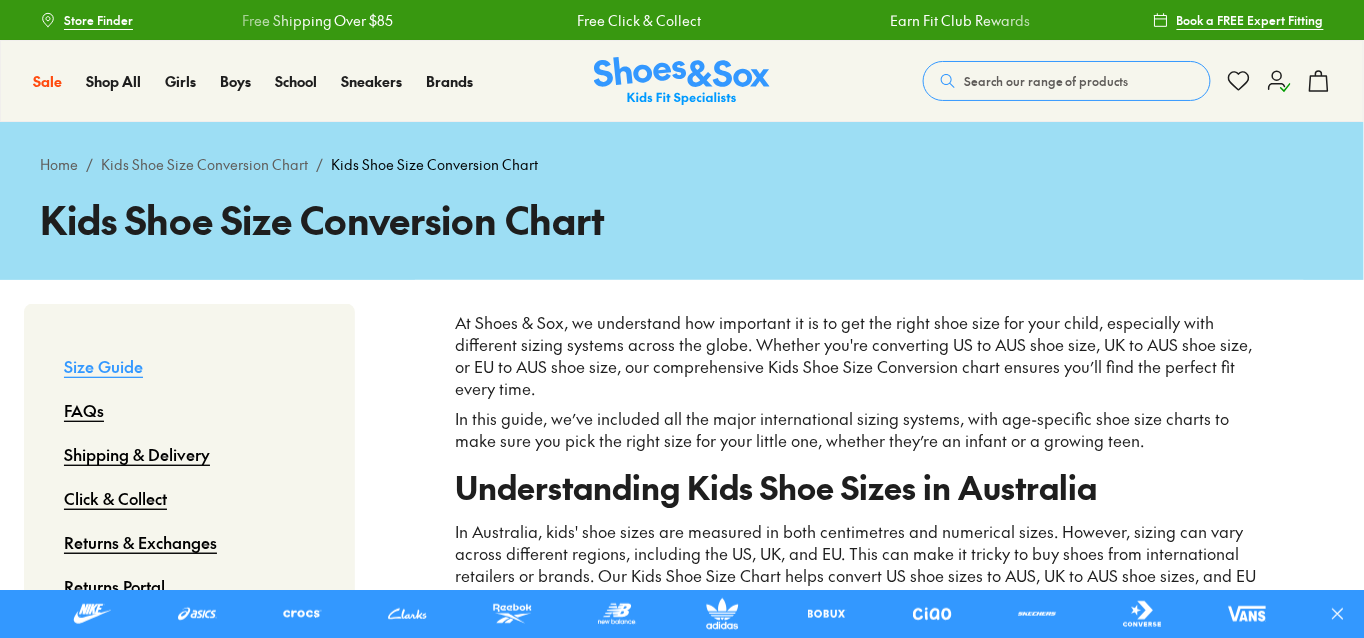 scroll, scrollTop: 530, scrollLeft: 0, axis: vertical 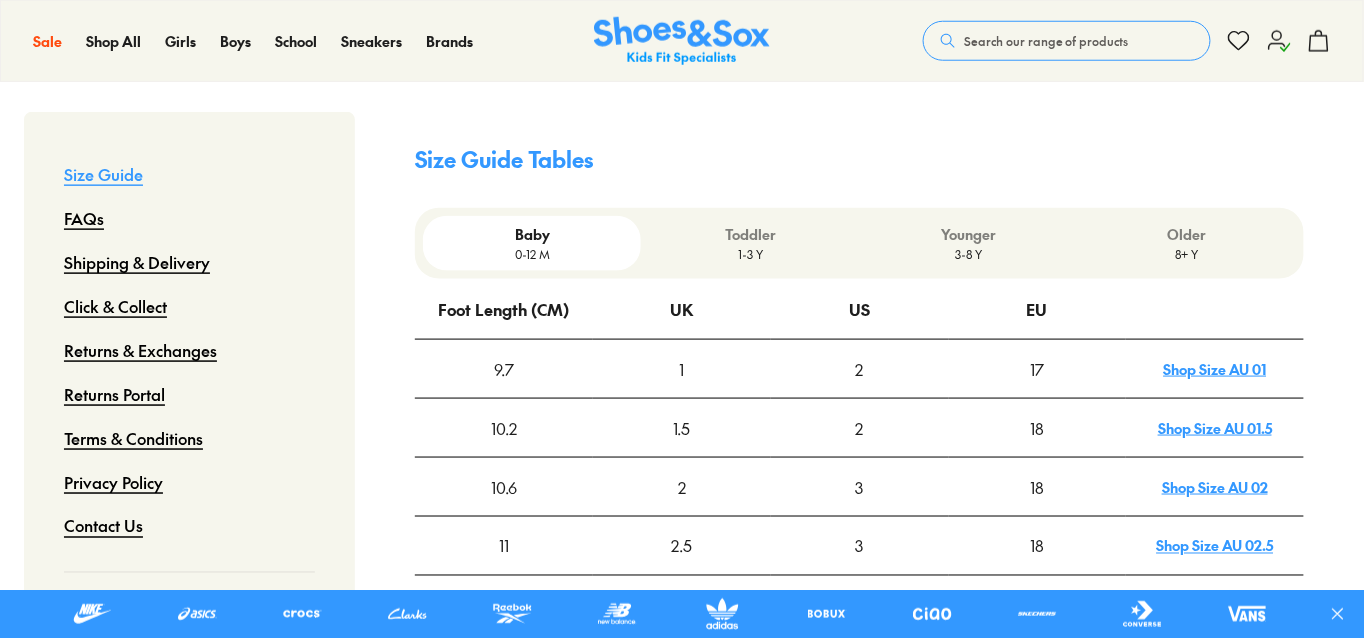 click on "1-3 Y" at bounding box center [750, 254] 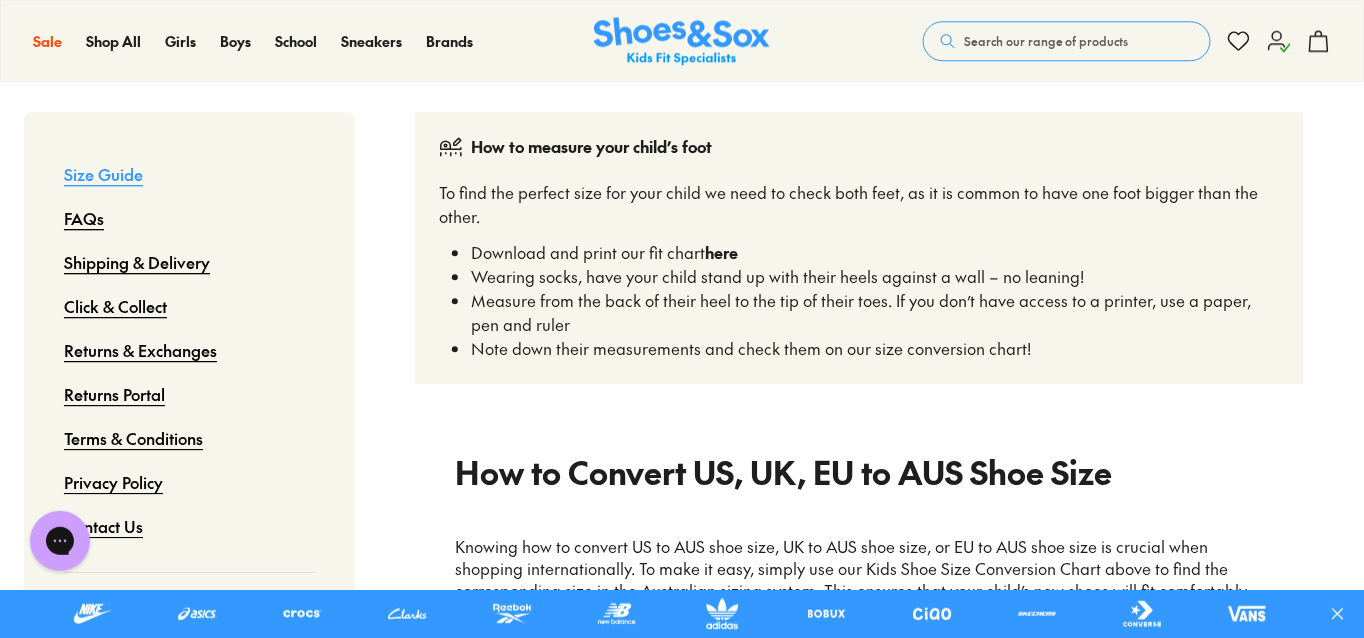 scroll, scrollTop: 1505, scrollLeft: 0, axis: vertical 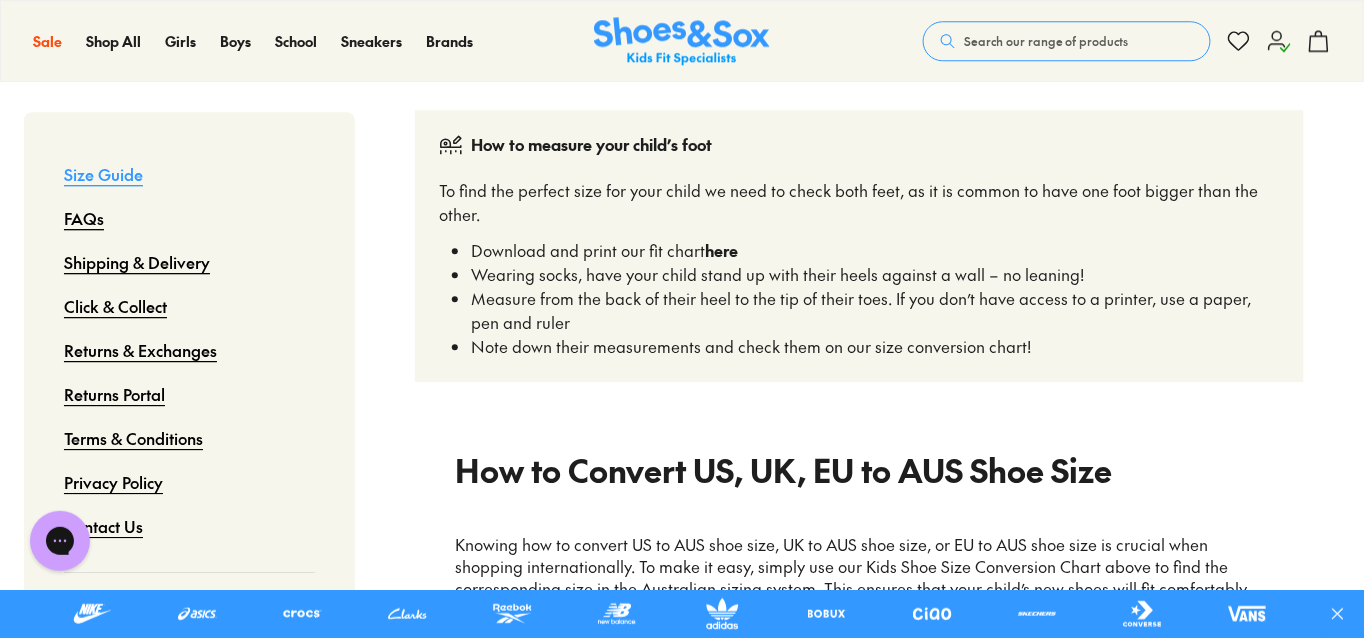click on "here" at bounding box center [721, 250] 